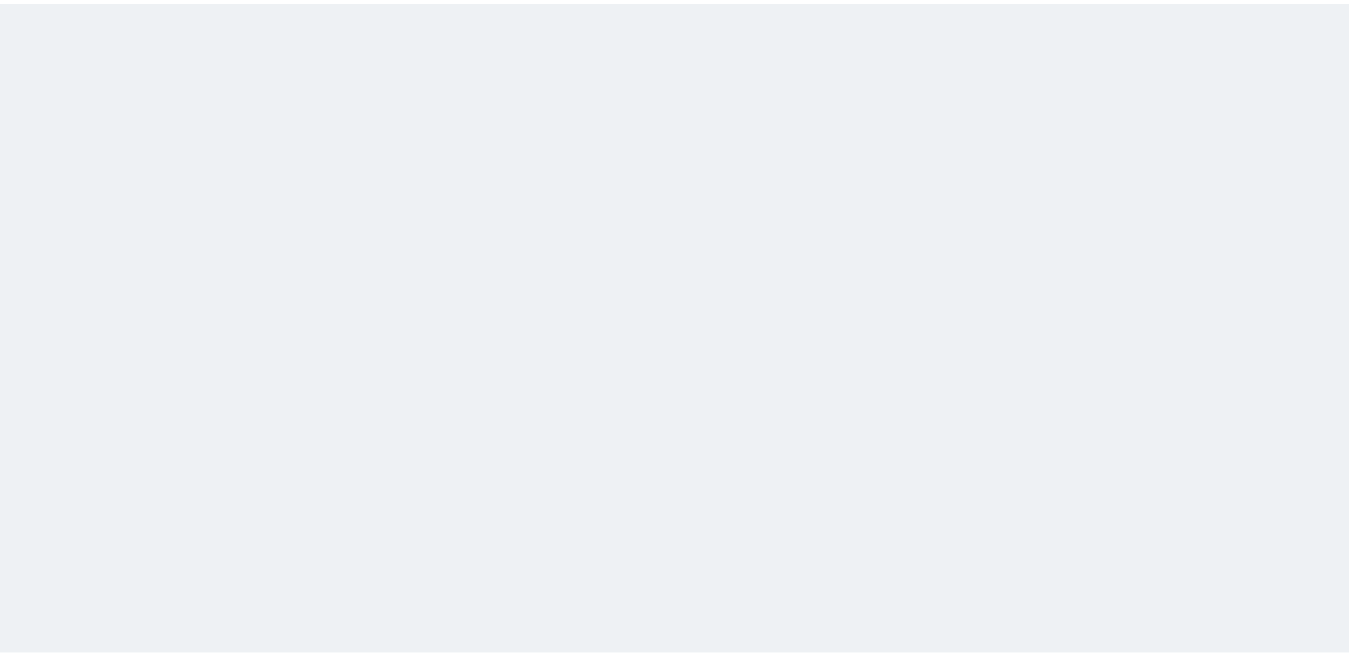 scroll, scrollTop: 0, scrollLeft: 0, axis: both 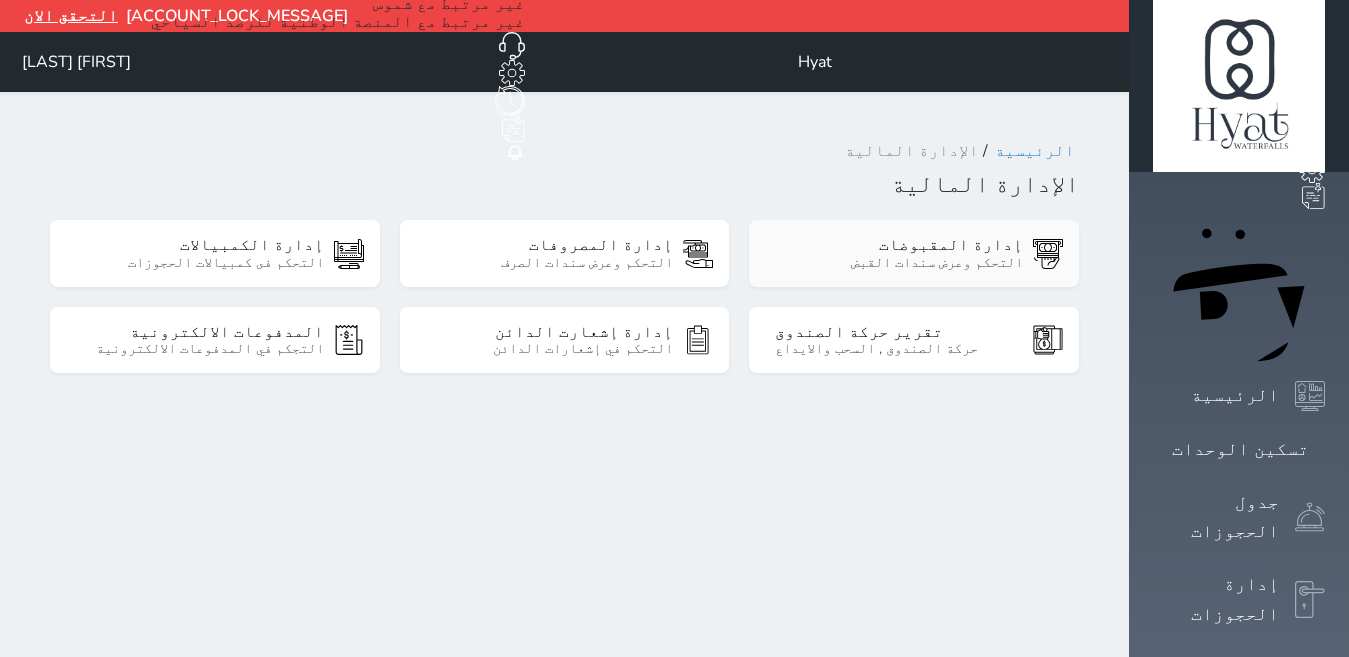 click on "إدارة المقبوضات" at bounding box center [899, 245] 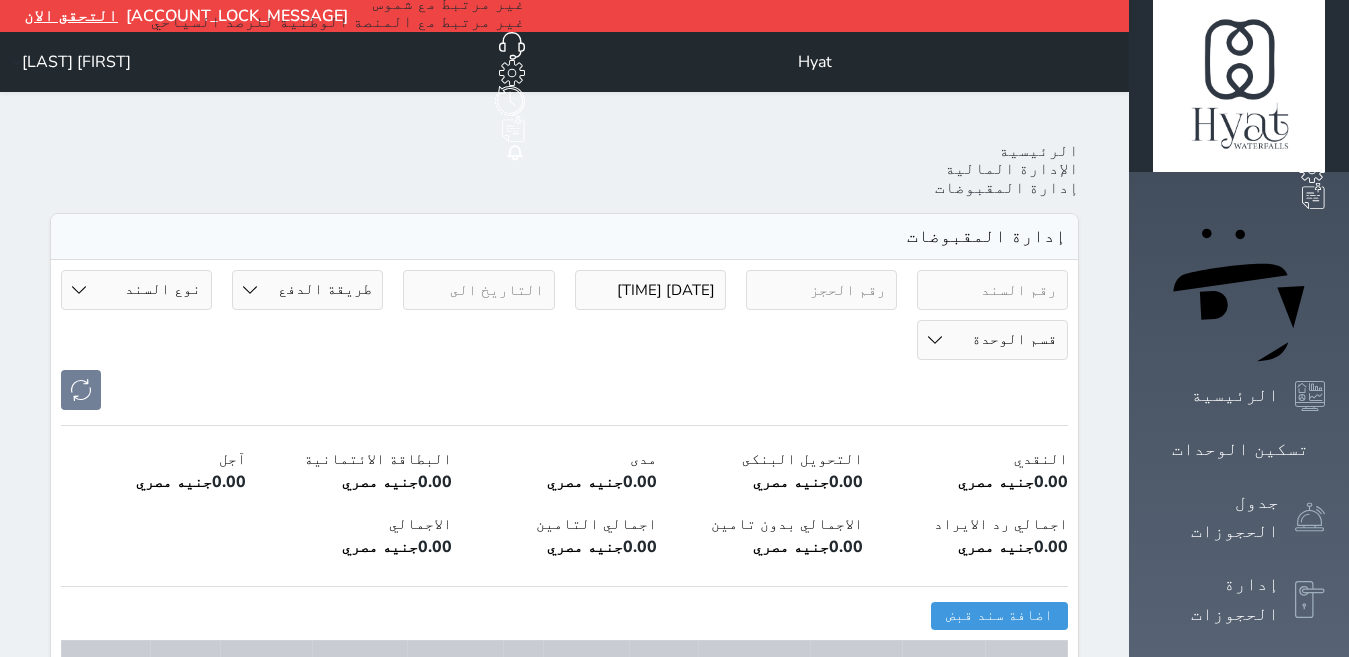 select on "6" 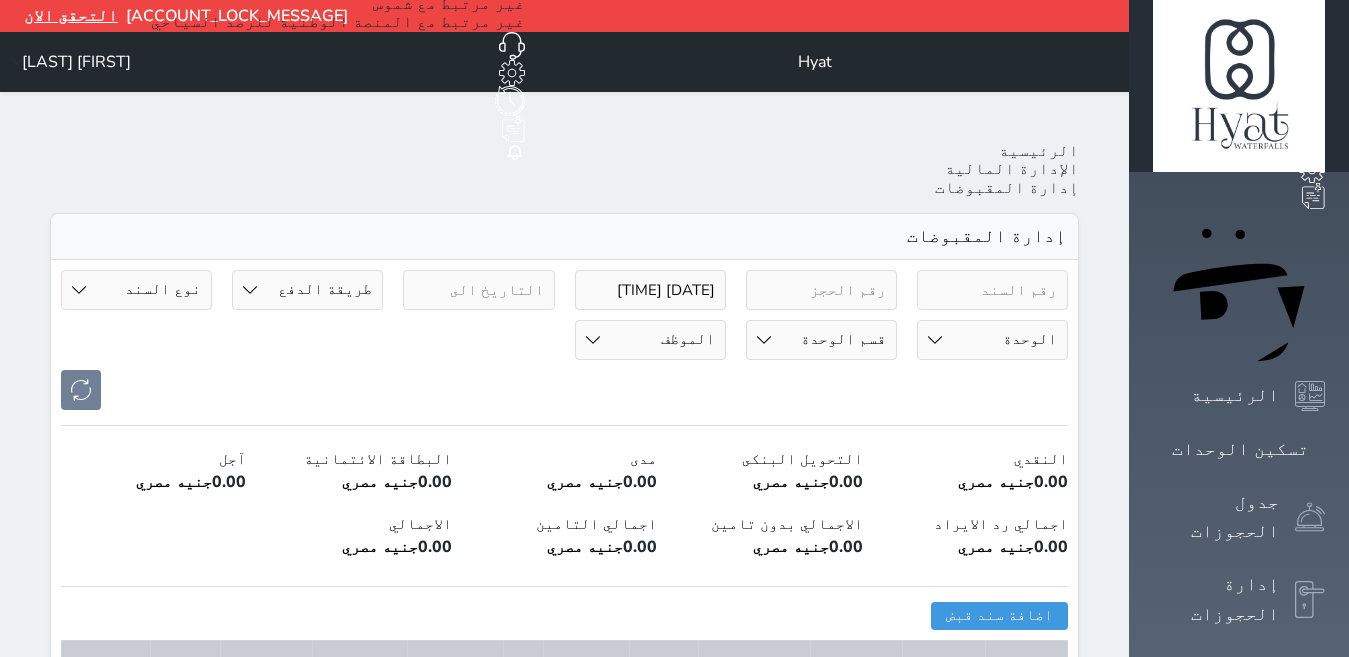 click on "[AUDIO_SUPPORT_MESSAGE] [MENU_ITEM] [MENU_ITEM] [MENU_ITEM] [MENU_ITEM] [MENU_ITEM] [MENU_ITEM] [MENU_ITEM] [MENU_ITEM] [MENU_ITEM] [MENU_ITEM] [MENU_ITEM] [MENU_ITEM] [MENU_ITEM] [ACCOUNT_LOCK_MESSAGE] [VERIFY_NOW] [BRAND] [MENU_ITEM] [MENU_ITEM] [STATUS] [STATUS] [STATUS]" at bounding box center (674, 824) 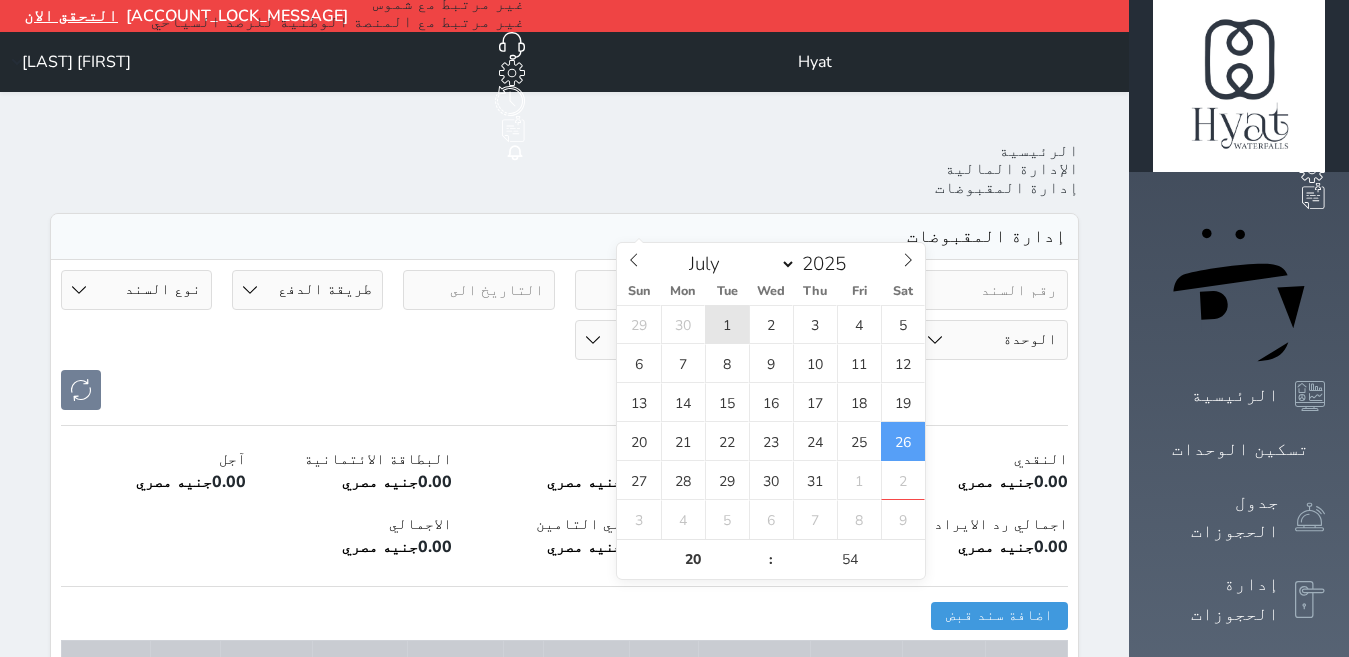 click on "1" at bounding box center [727, 324] 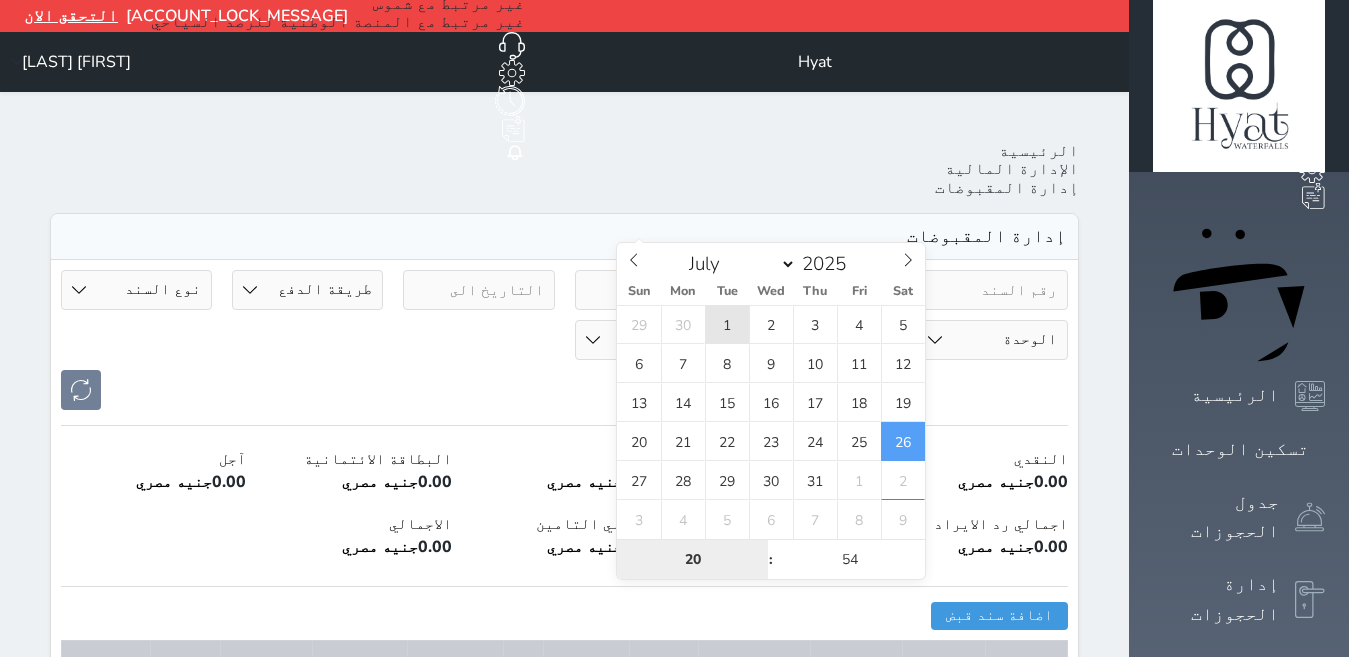type on "[DATE] [TIME]" 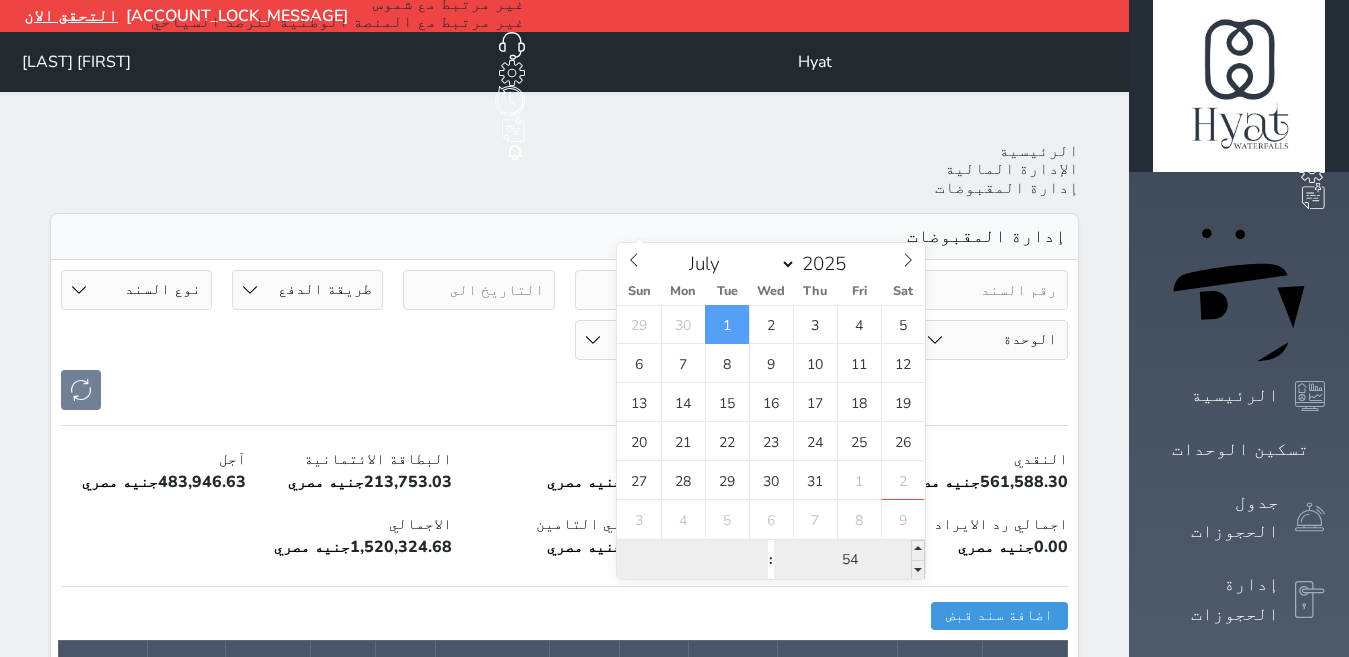 type 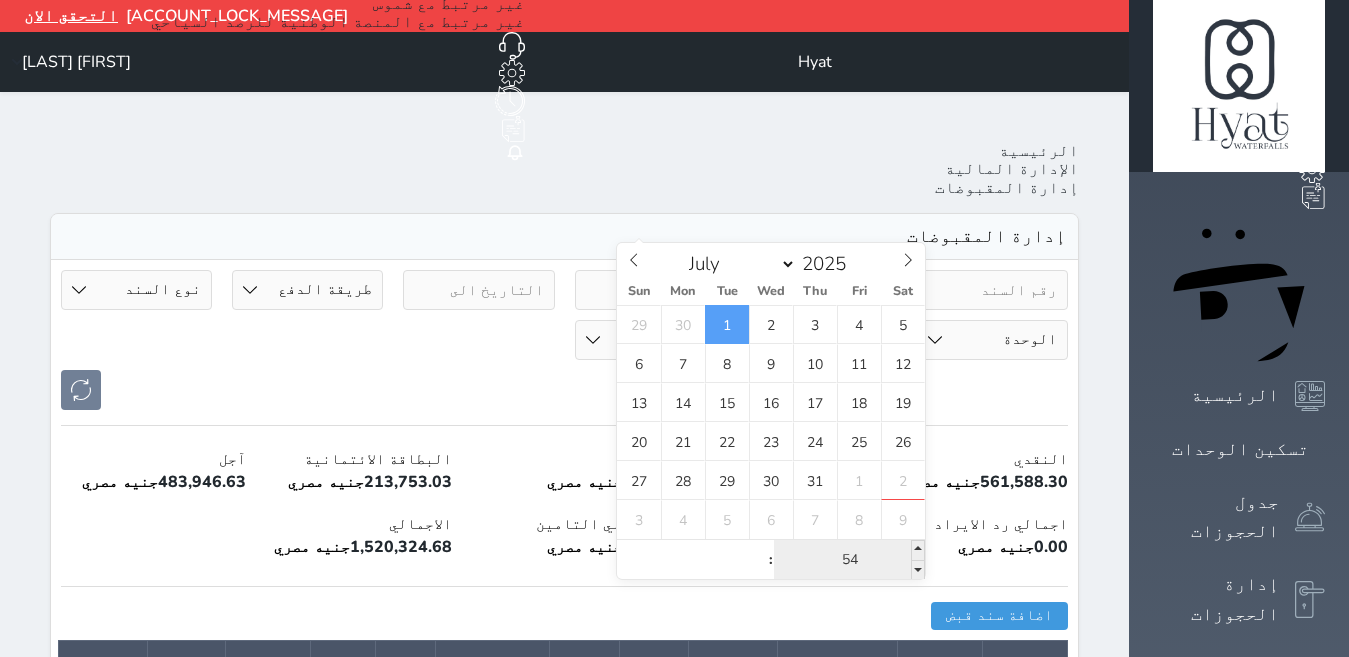 type on "2025-07-01 00:54" 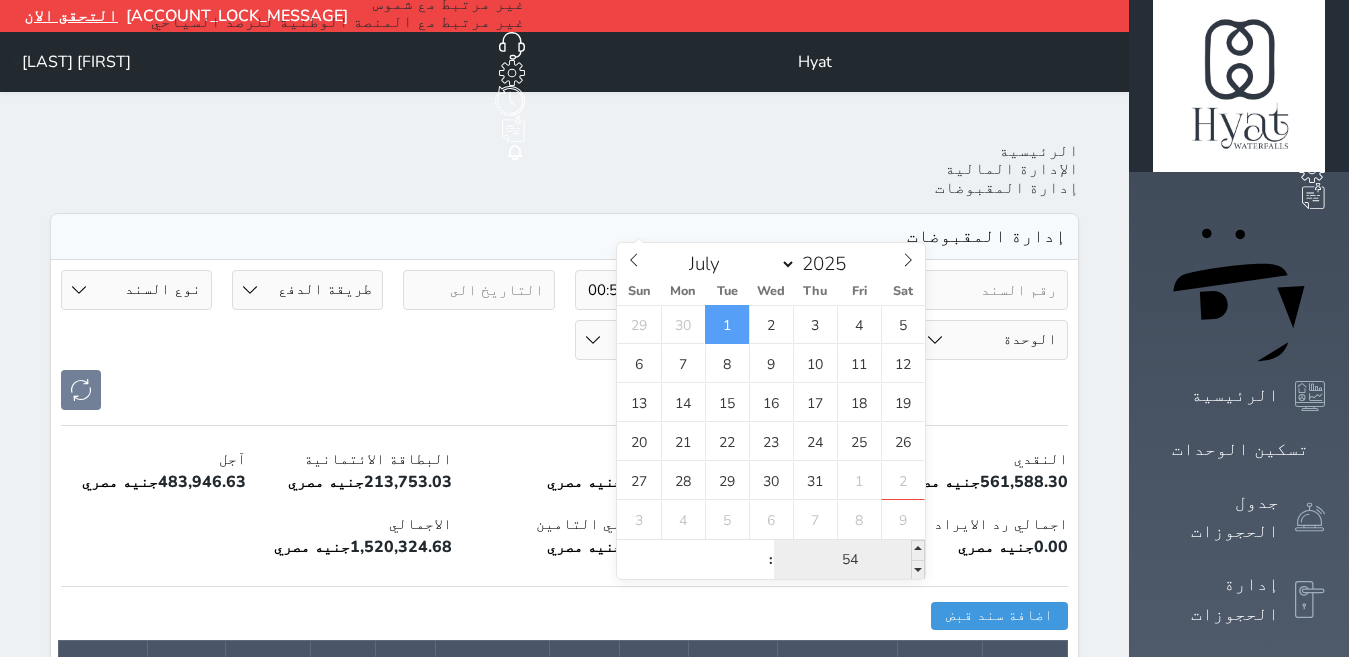 type on "00" 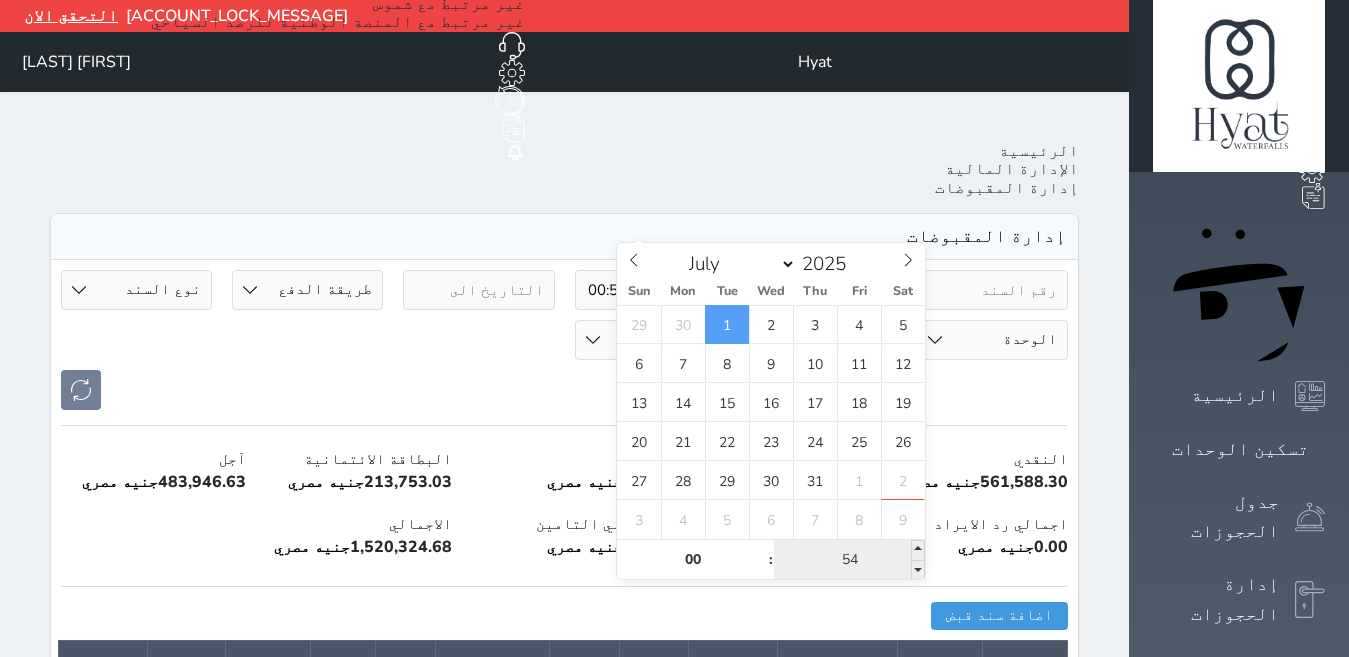 click on "54" at bounding box center [849, 560] 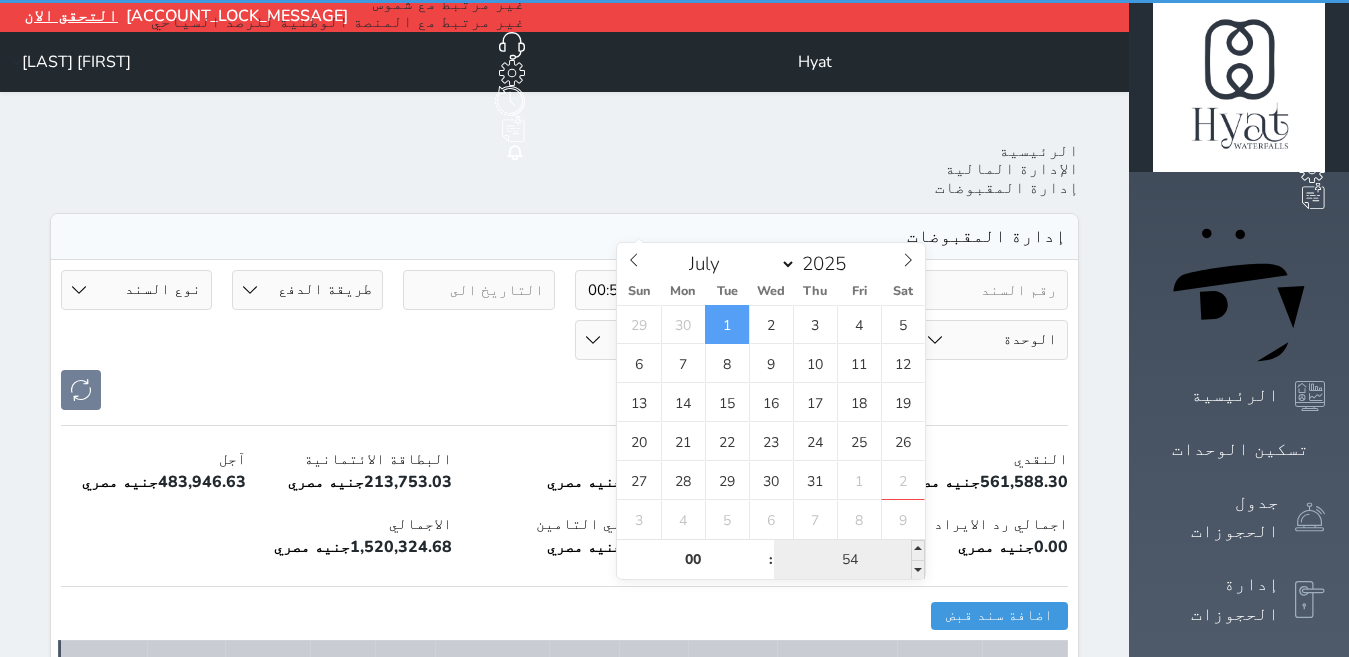type 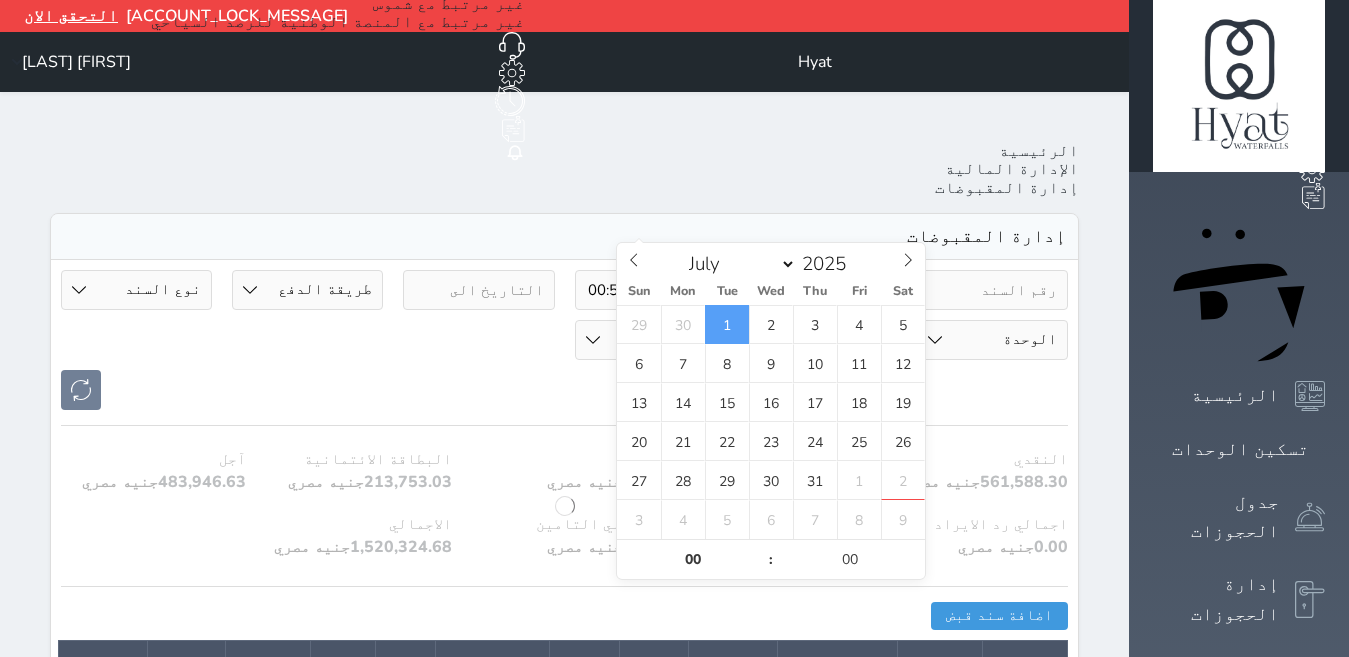 type on "[DATE] [TIME]" 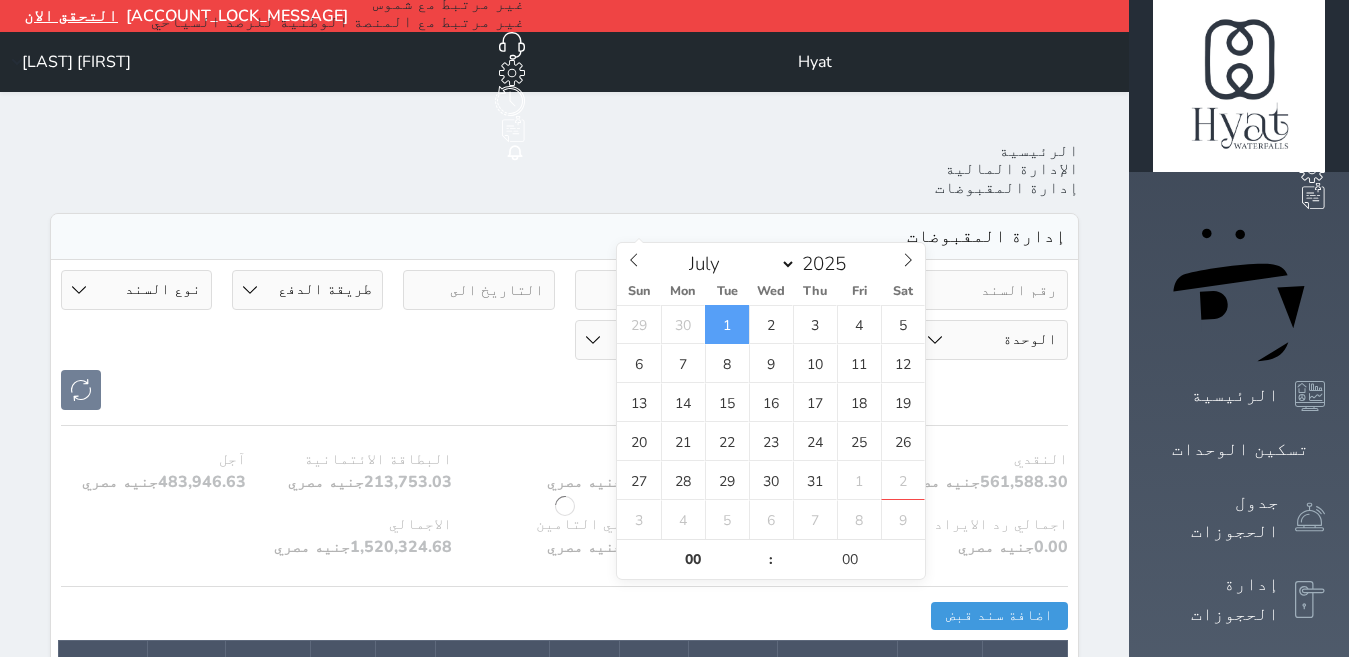 click at bounding box center [564, 390] 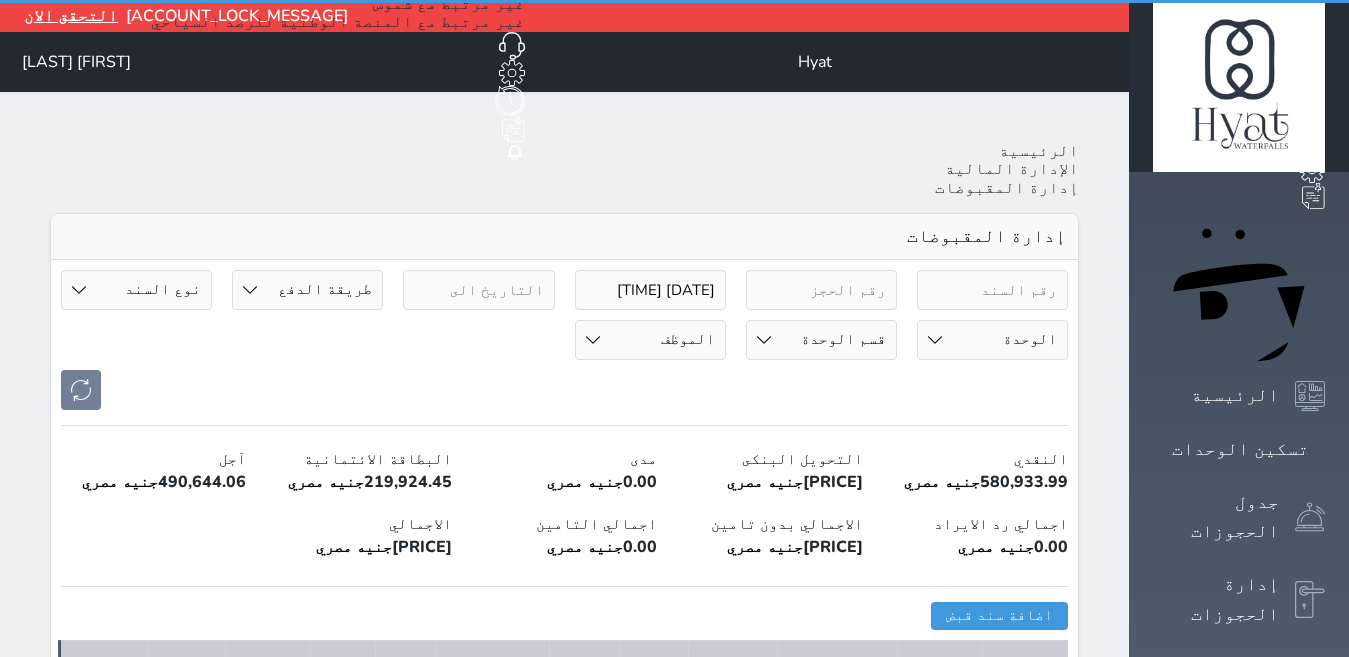 click on "[AUDIO_SUPPORT_MESSAGE] [MENU_ITEM] [MENU_ITEM] [MENU_ITEM] [MENU_ITEM] [MENU_ITEM] [MENU_ITEM] [MENU_ITEM] [MENU_ITEM] [MENU_ITEM] [MENU_ITEM] [MENU_ITEM] [MENU_ITEM] [MENU_ITEM] [ACCOUNT_LOCK_MESSAGE] [VERIFY_NOW] [BRAND] [MENU_ITEM] [MENU_ITEM] [STATUS] [STATUS] [STATUS]" at bounding box center [674, 1174] 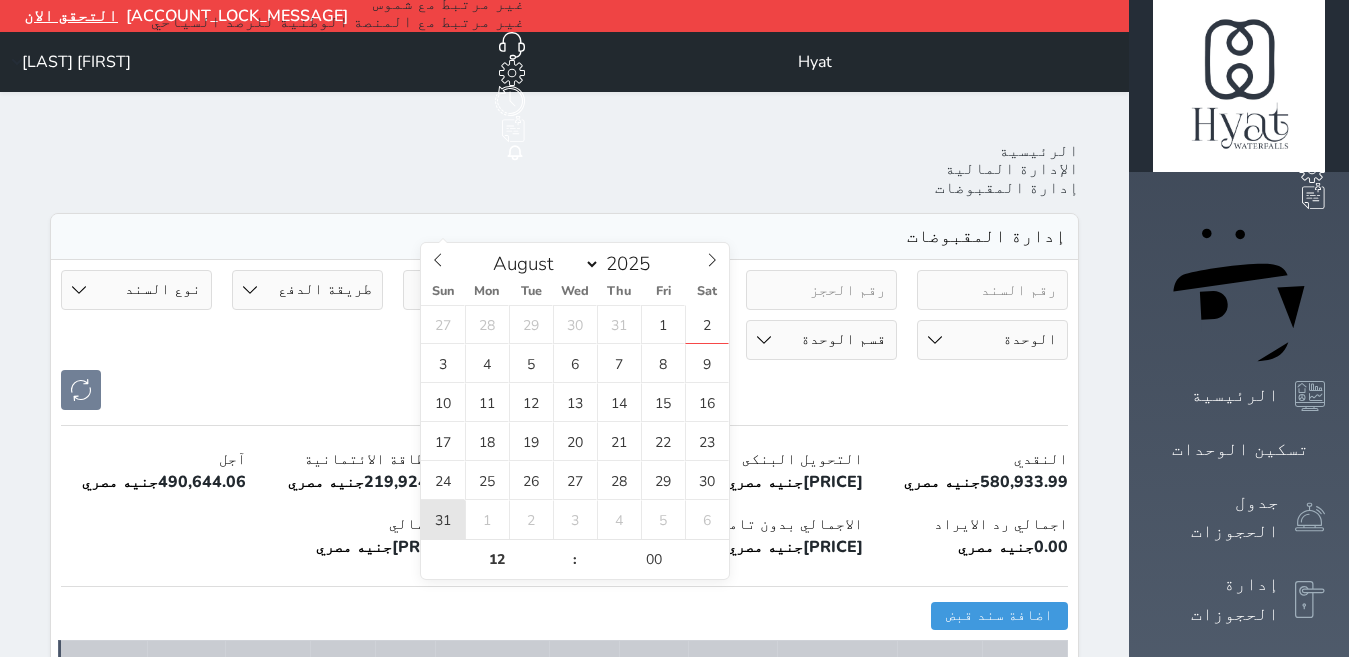 click on "31" at bounding box center (443, 519) 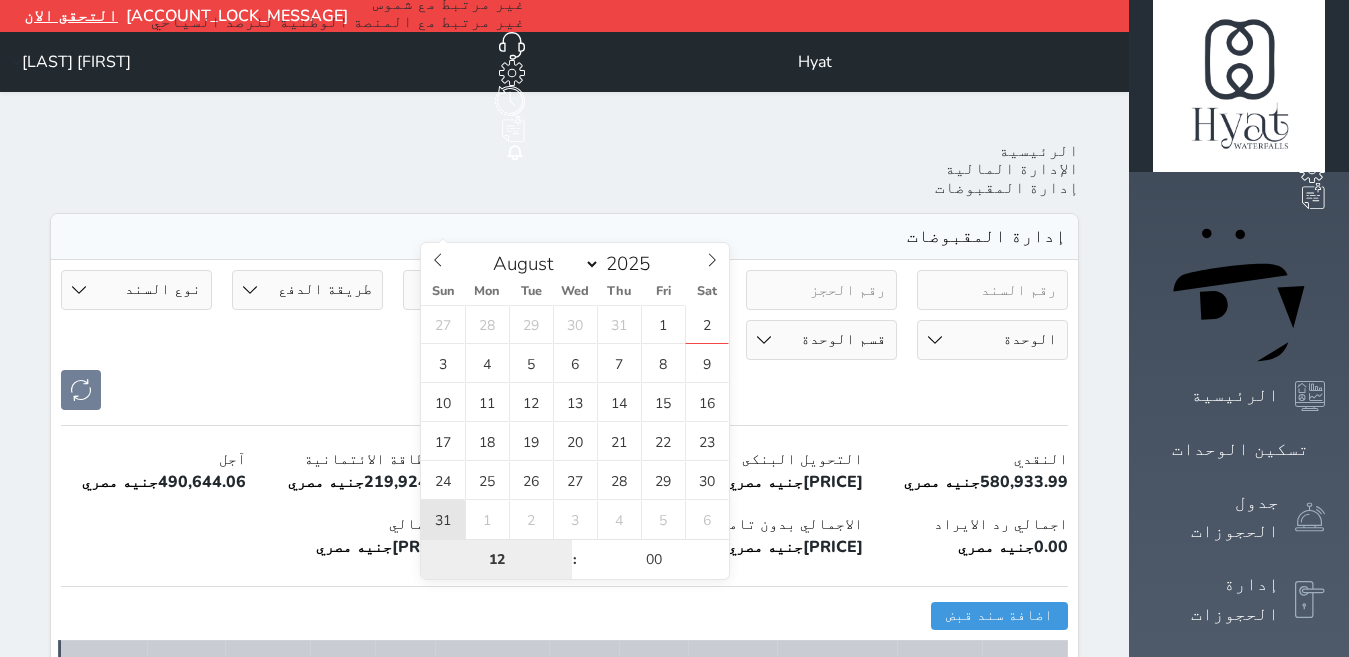 type on "[DATE] [TIME]" 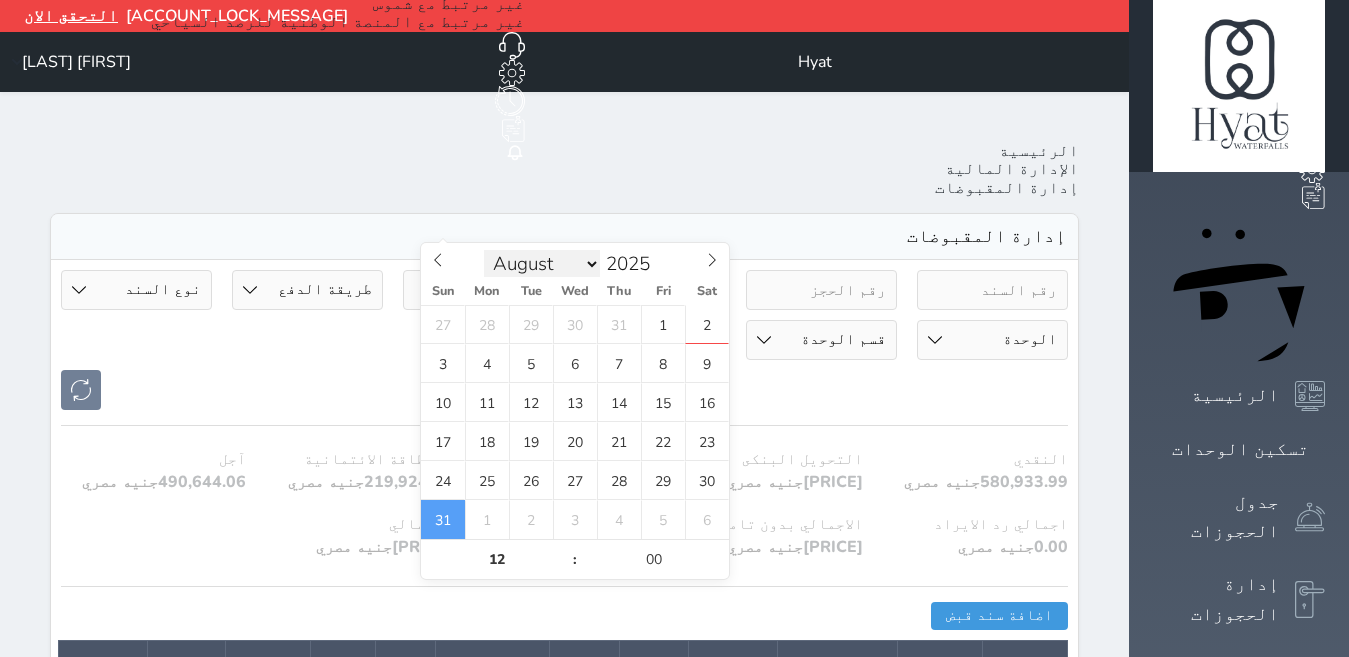 click on "January February March April May June July August September October November December" at bounding box center [542, 264] 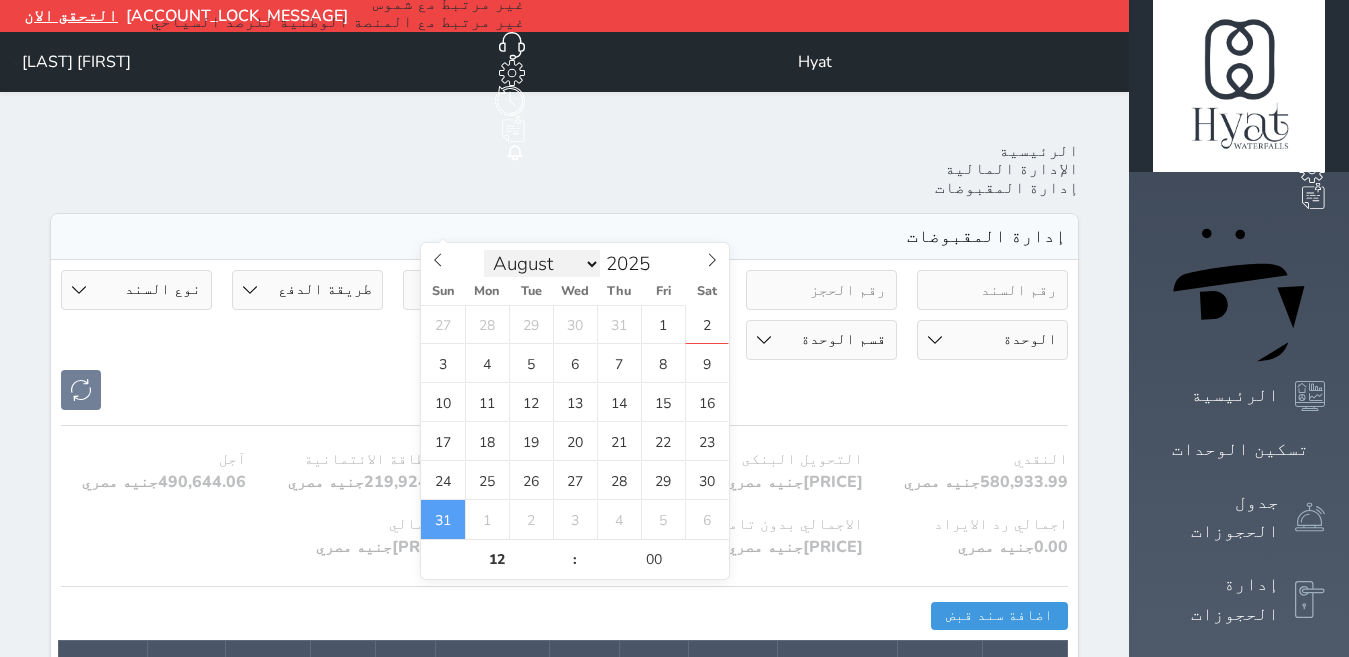 select on "6" 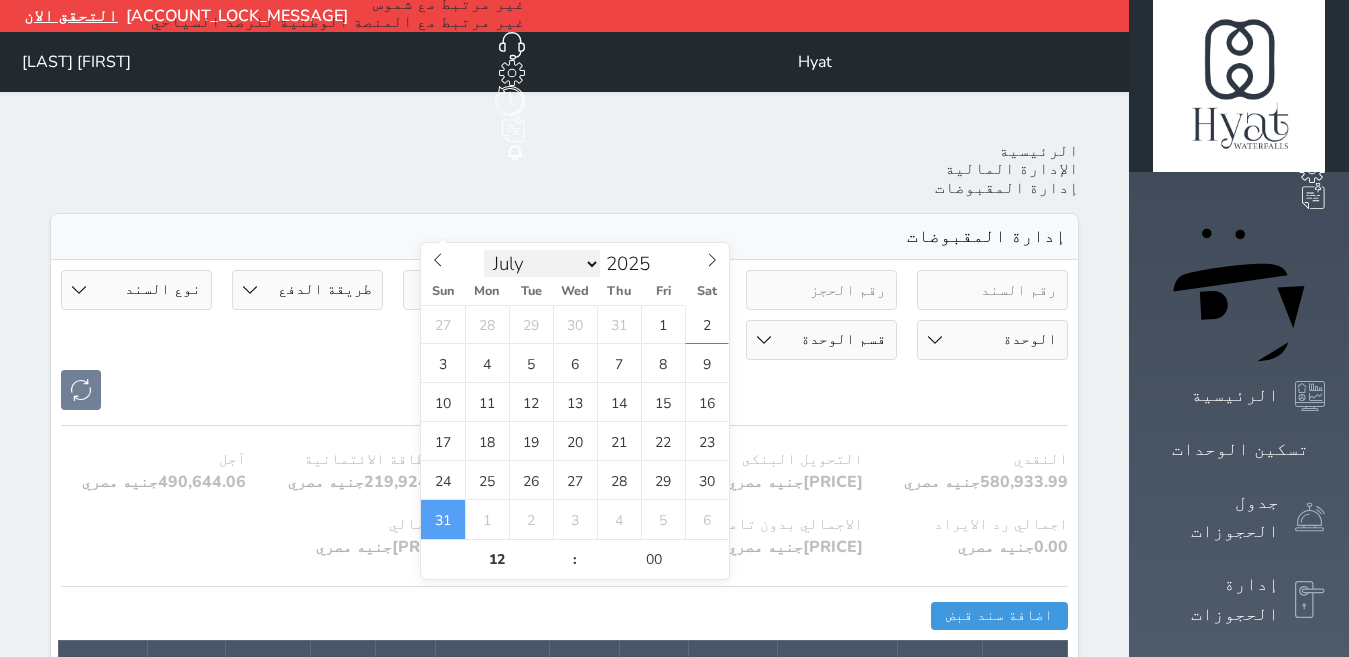 click on "January February March April May June July August September October November December" at bounding box center (542, 264) 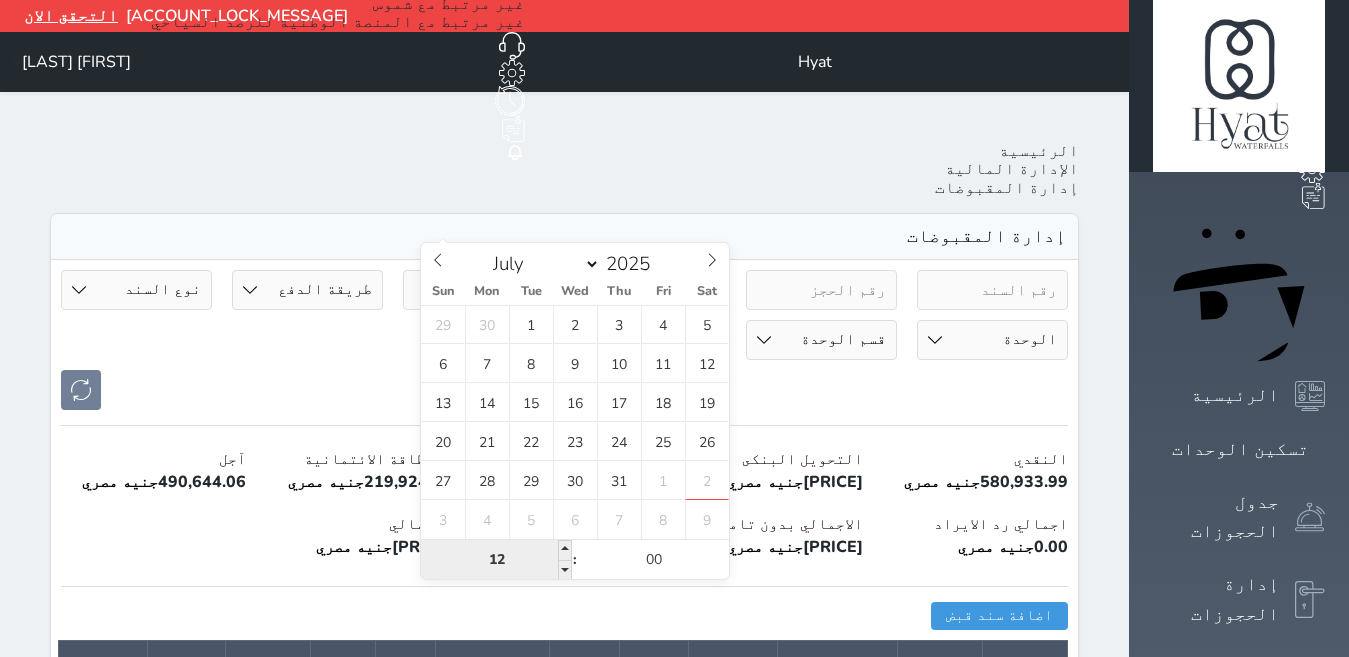 click on "12" at bounding box center (496, 560) 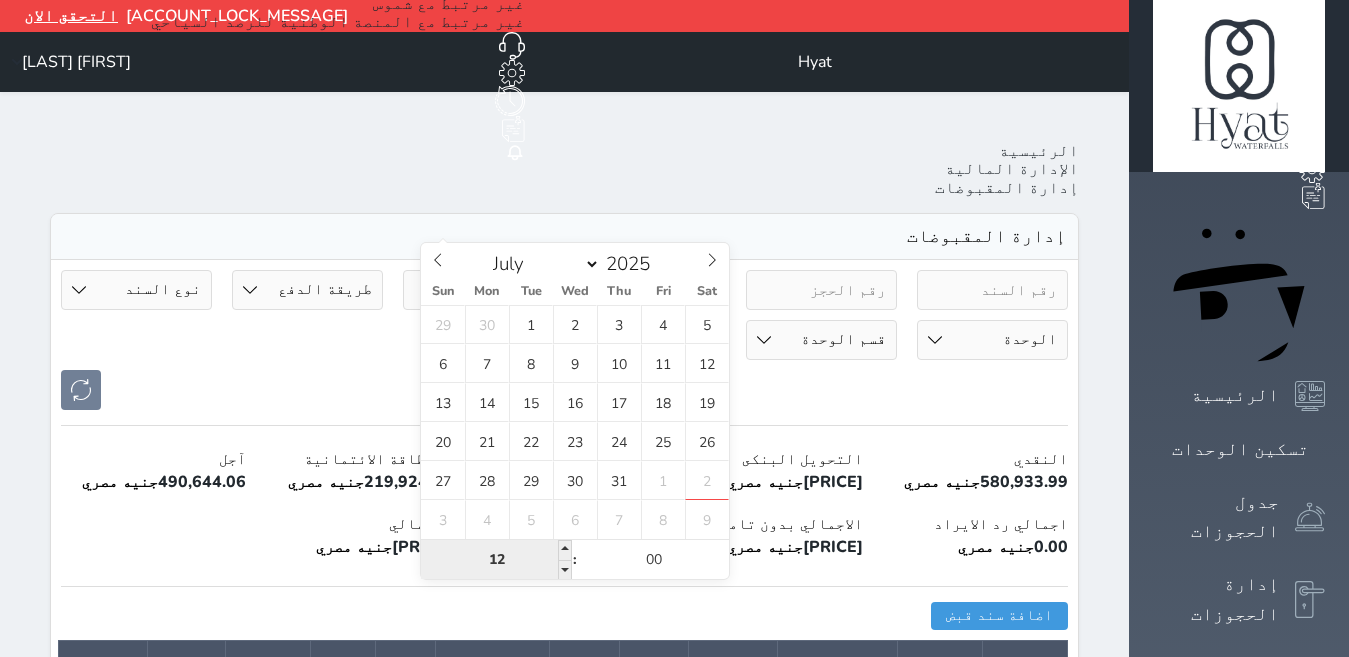 drag, startPoint x: 487, startPoint y: 571, endPoint x: 504, endPoint y: 575, distance: 17.464249 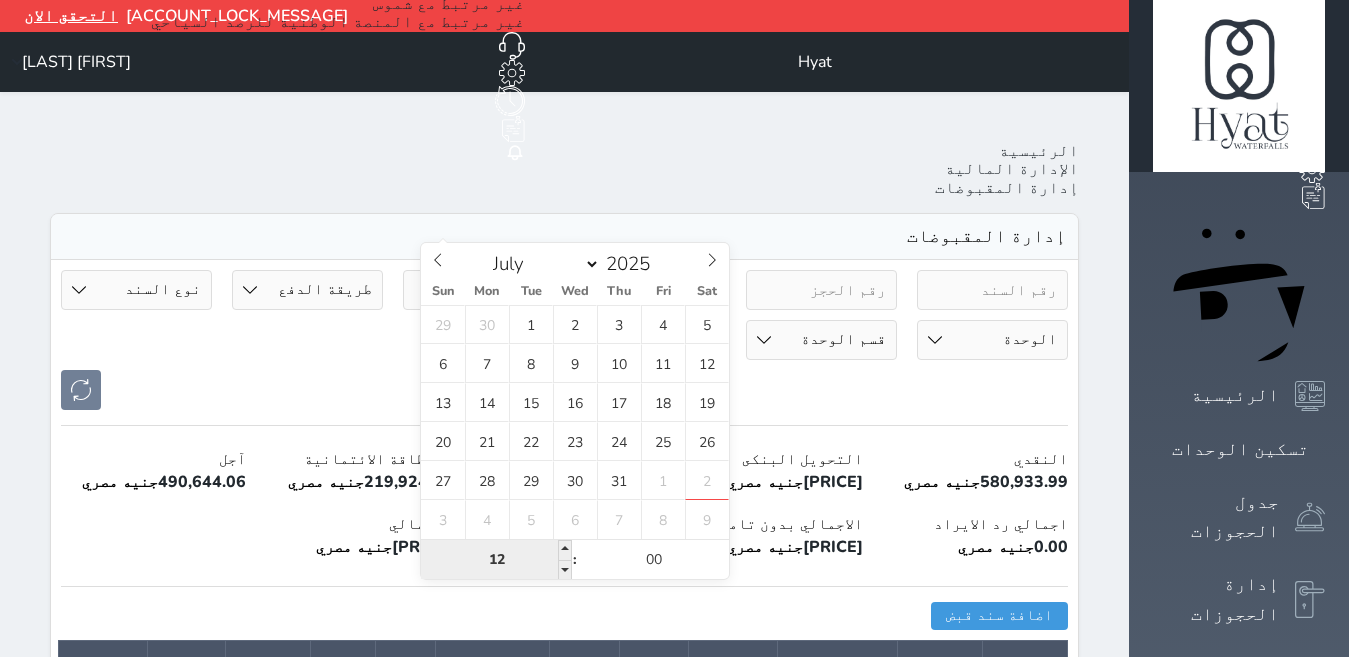 click on "12" at bounding box center [496, 560] 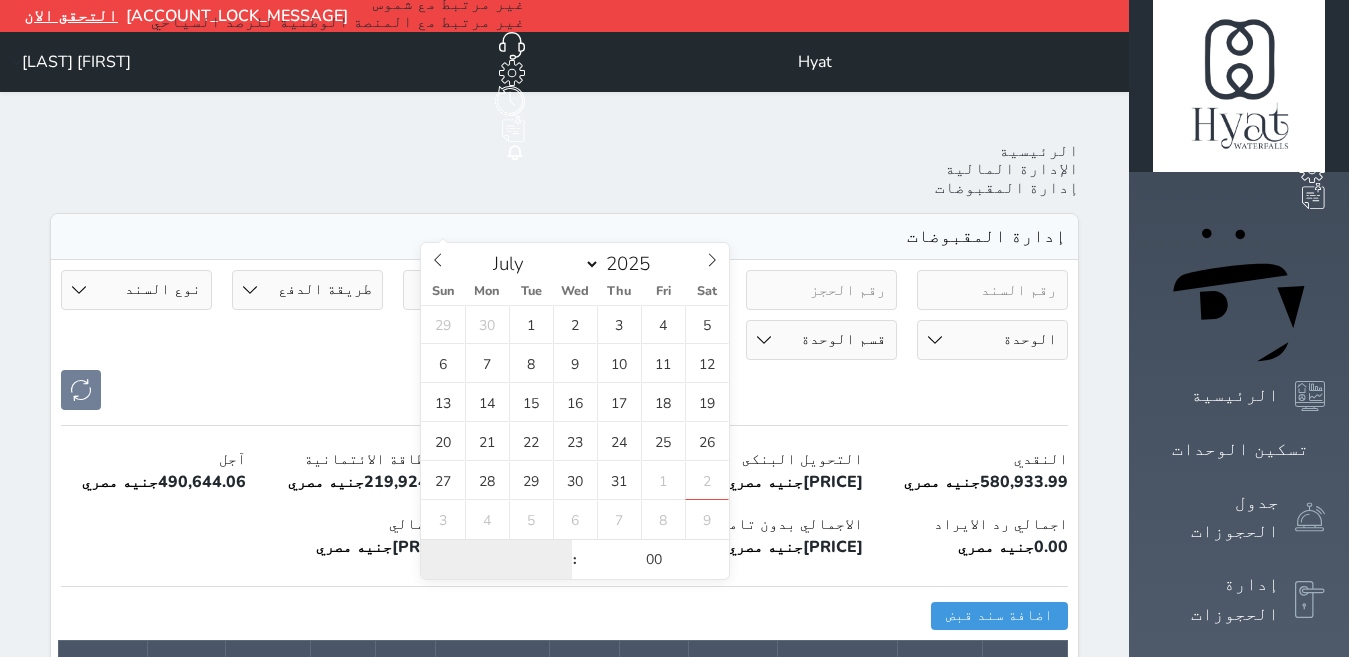 type on "00" 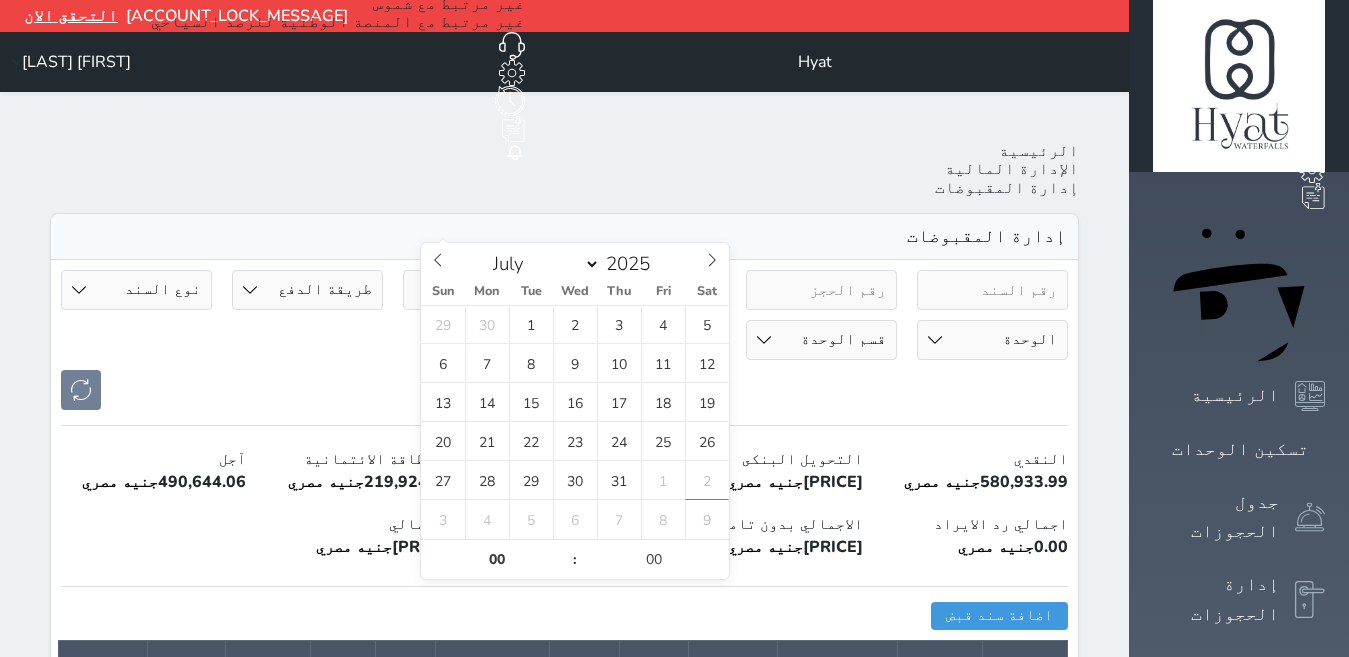 type on "[DATE] [TIME]" 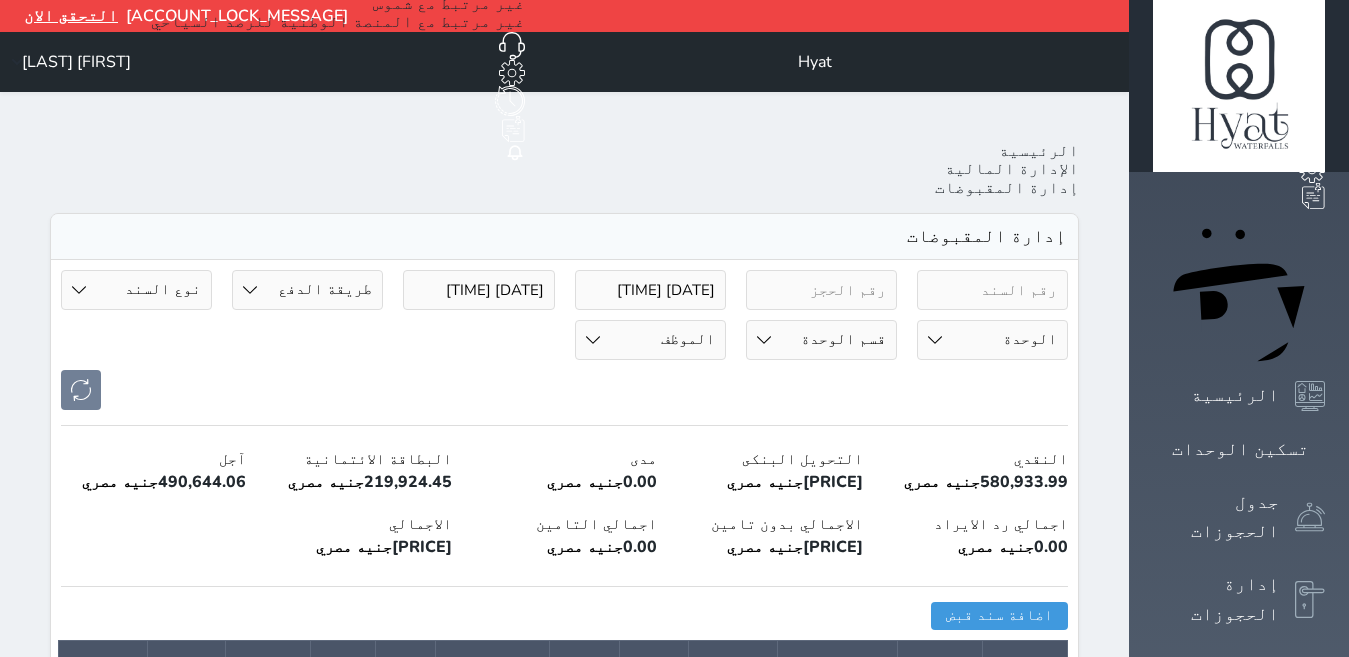 click on "طريقة الدفع   دفع نقدى   تحويل بنكى   مدى   بطاقة ائتمان   آجل   رد ايراد" at bounding box center (307, 290) 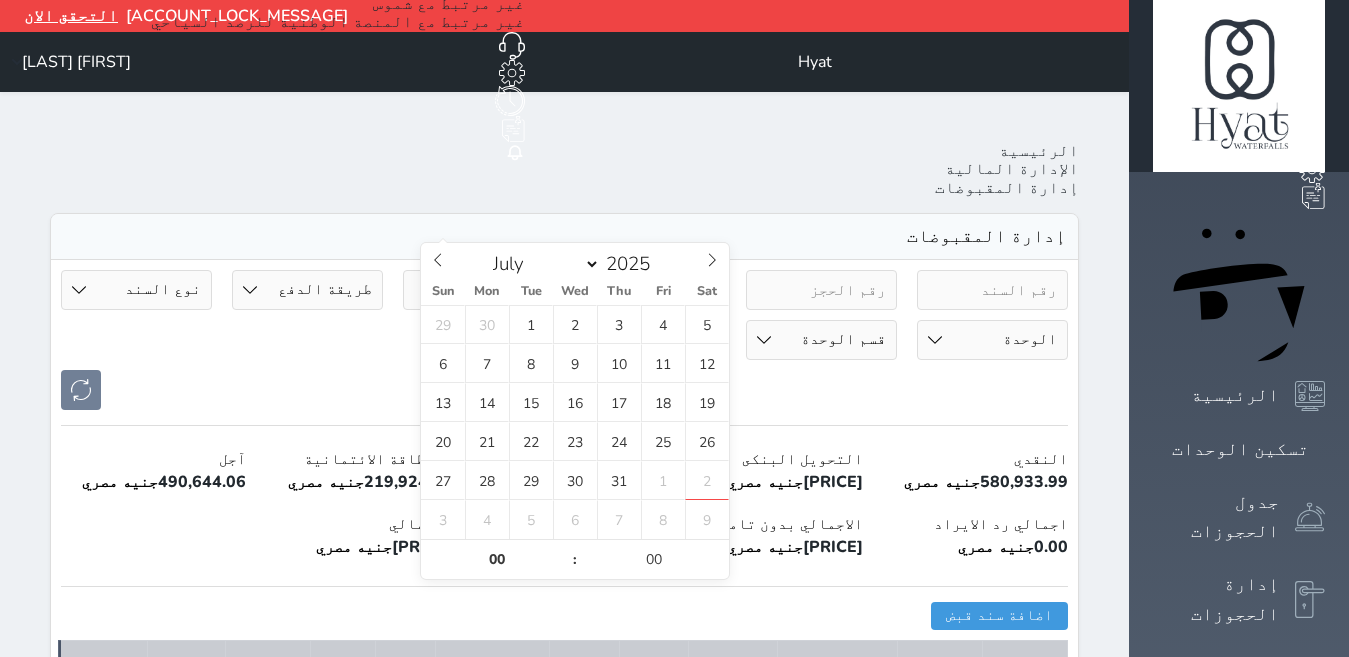 click on "[DATE] [TIME]" at bounding box center [478, 290] 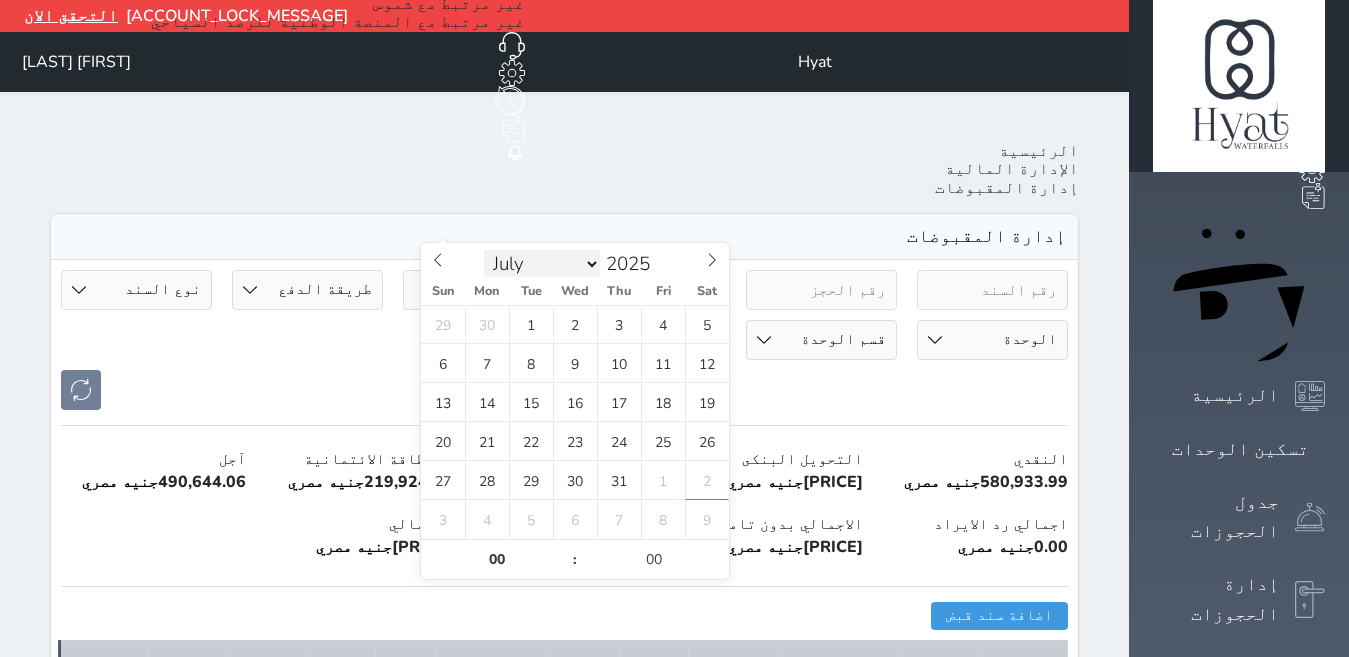 click on "January February March April May June July August September October November December" at bounding box center [542, 264] 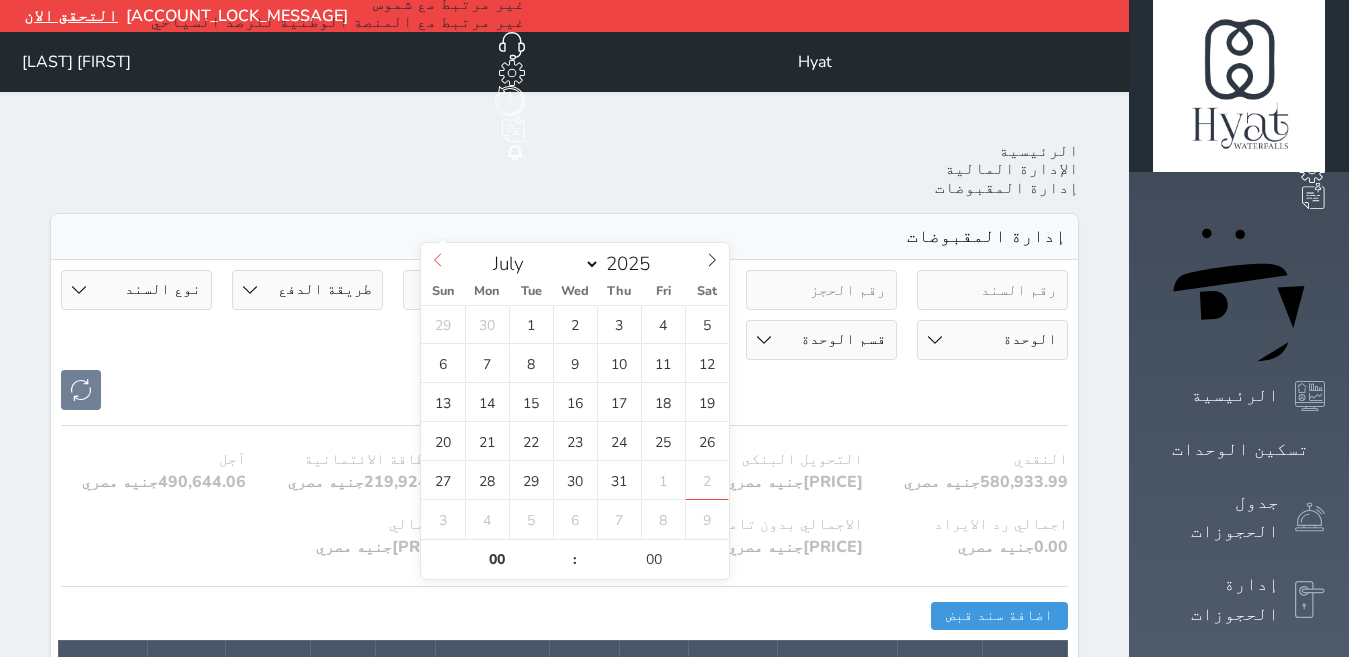 click 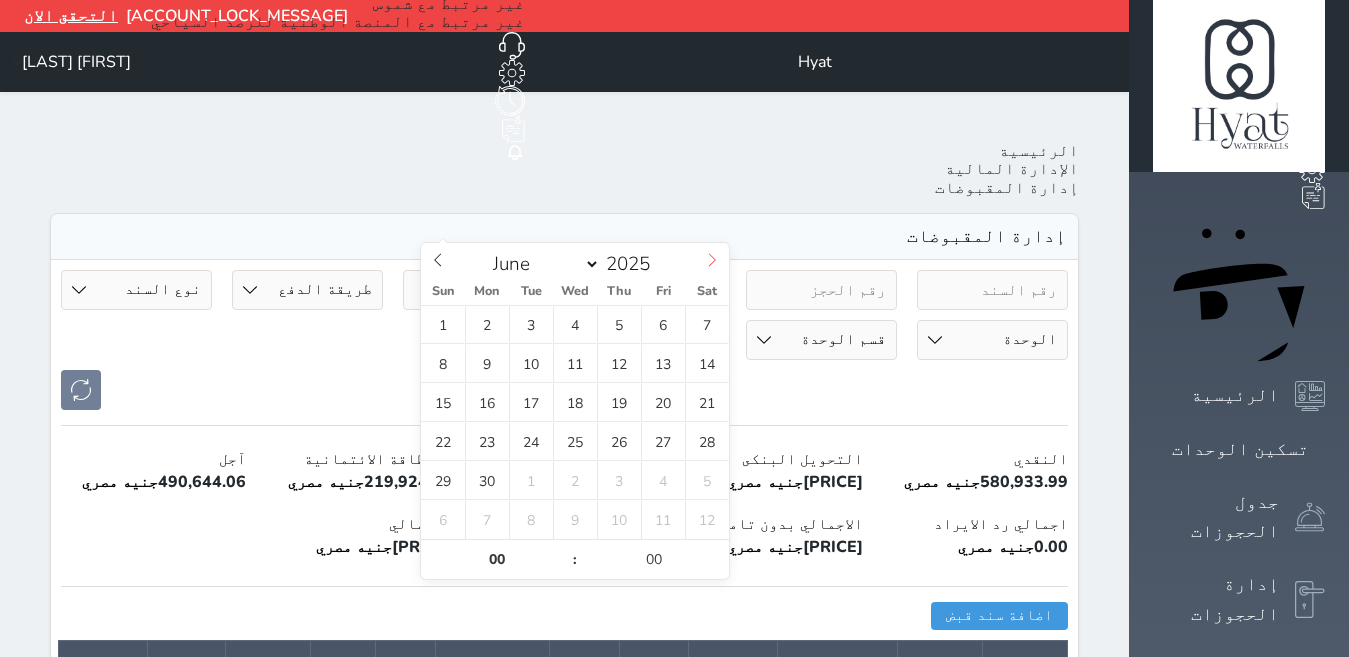 click 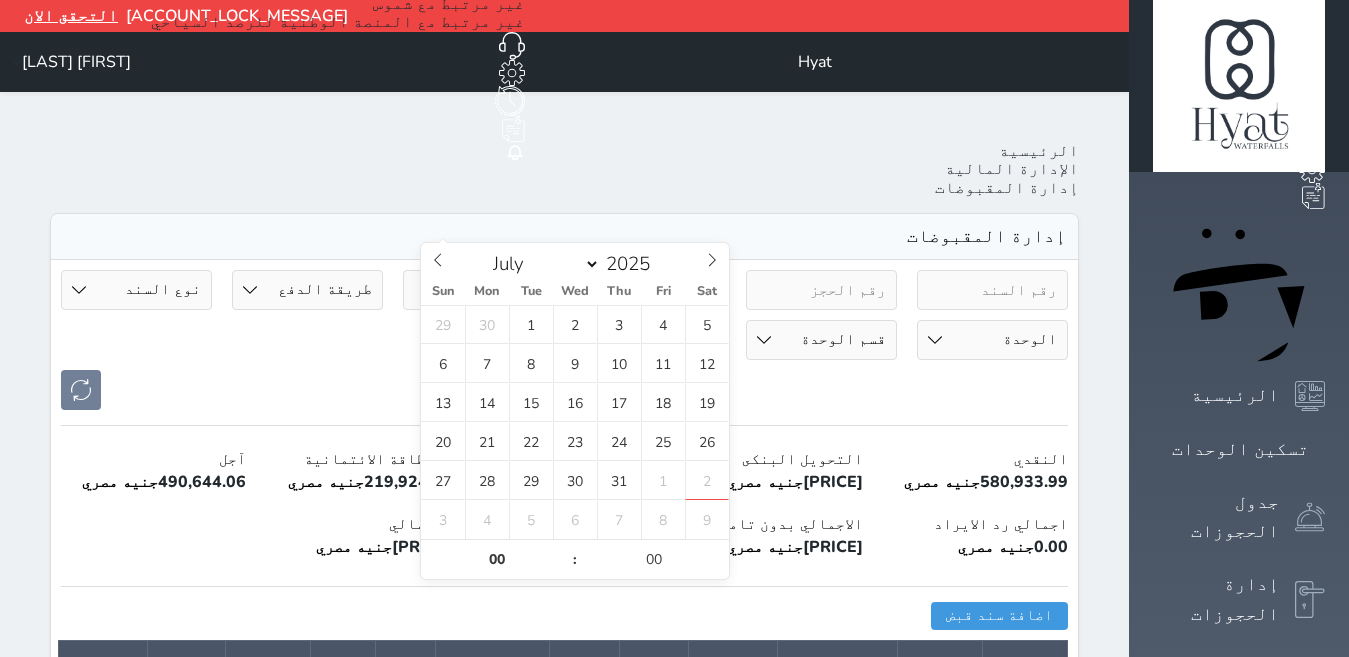 click on "[DATE] [TIME]" at bounding box center [478, 290] 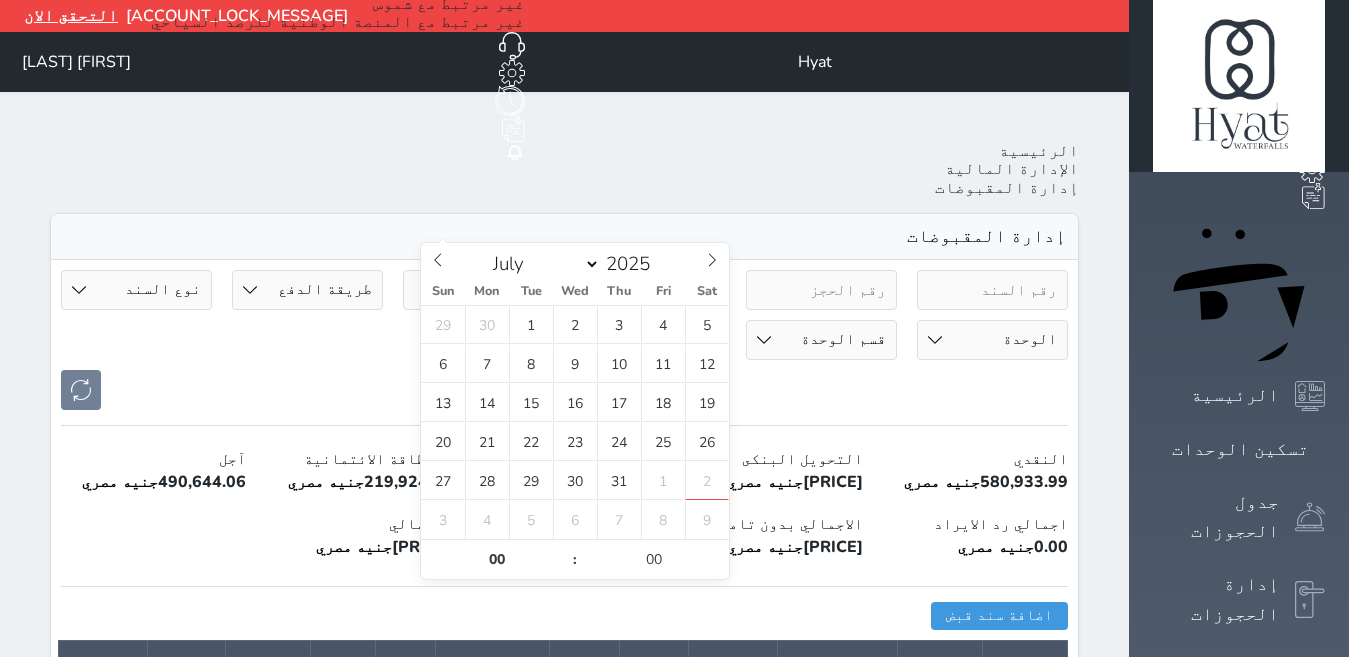 click at bounding box center (564, 390) 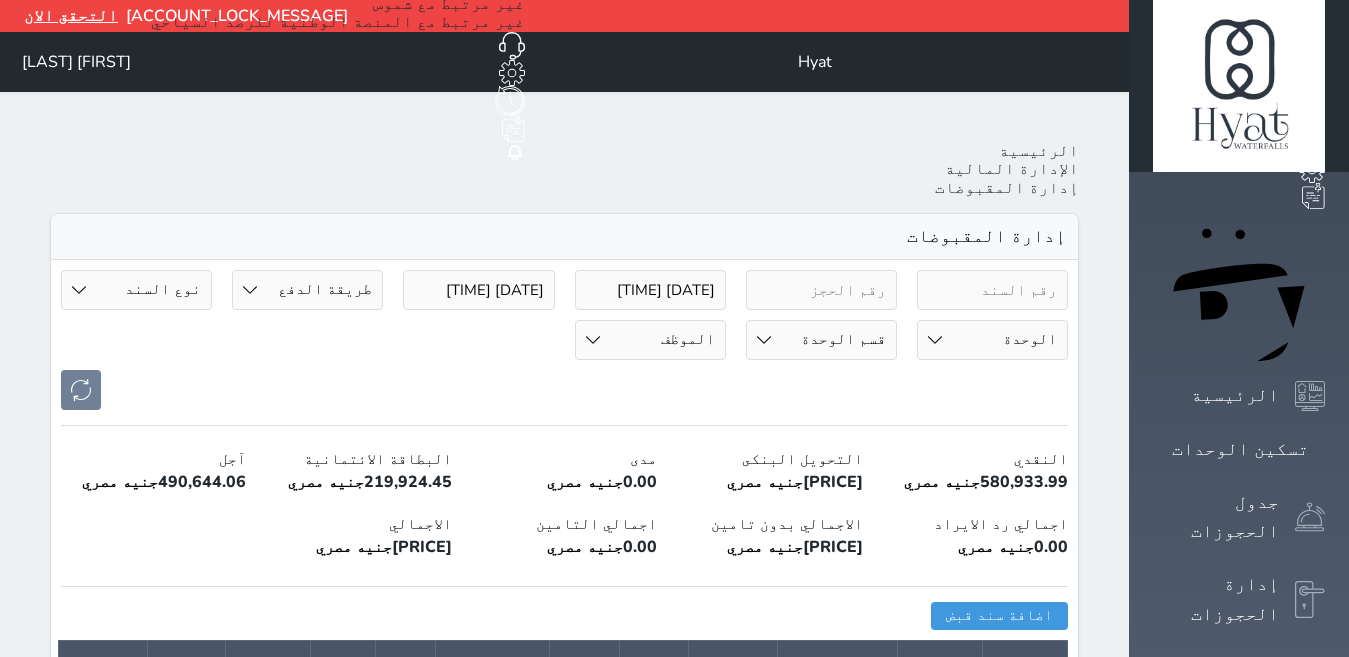 click on "[DATE] [TIME]" at bounding box center (478, 290) 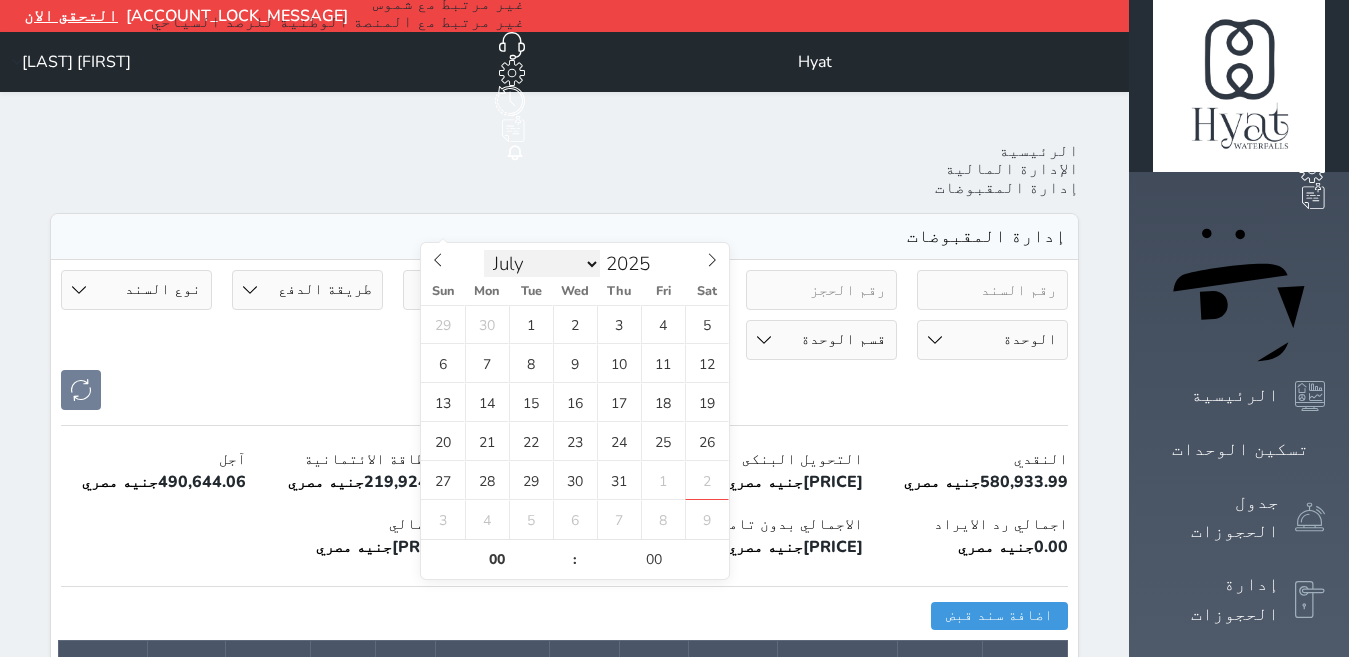 click on "January February March April May June July August September October November December" at bounding box center (542, 264) 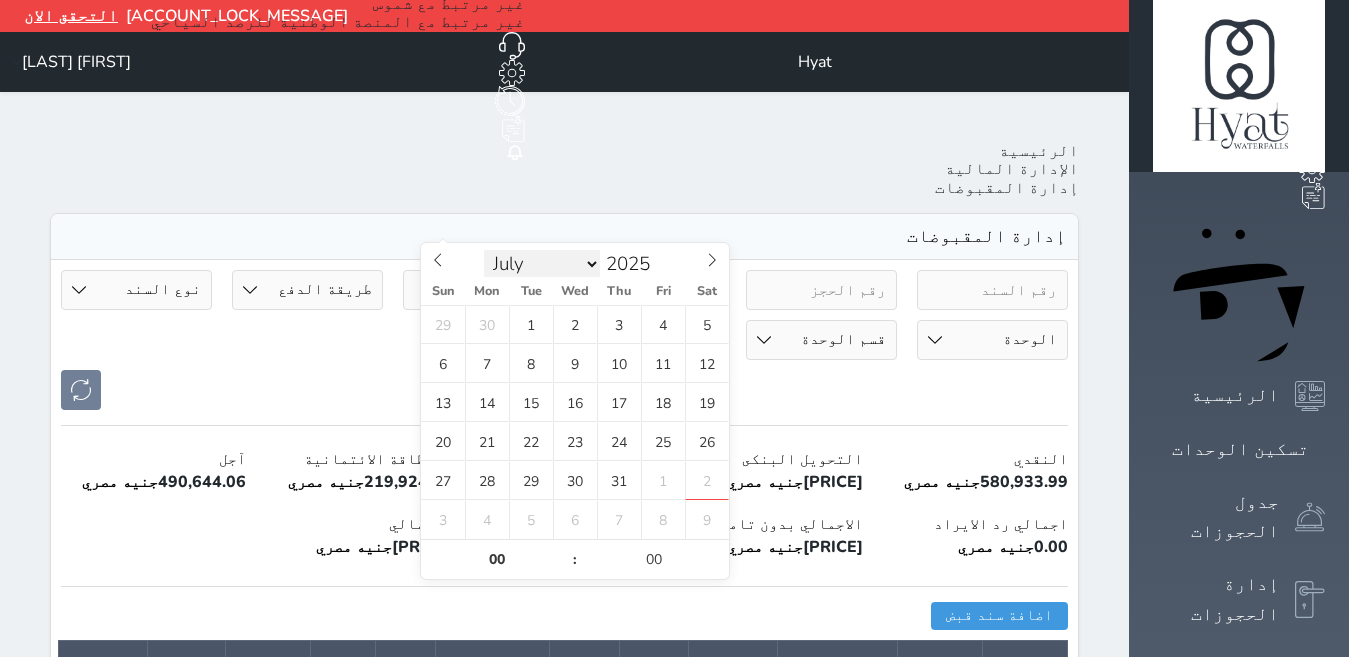 select on "5" 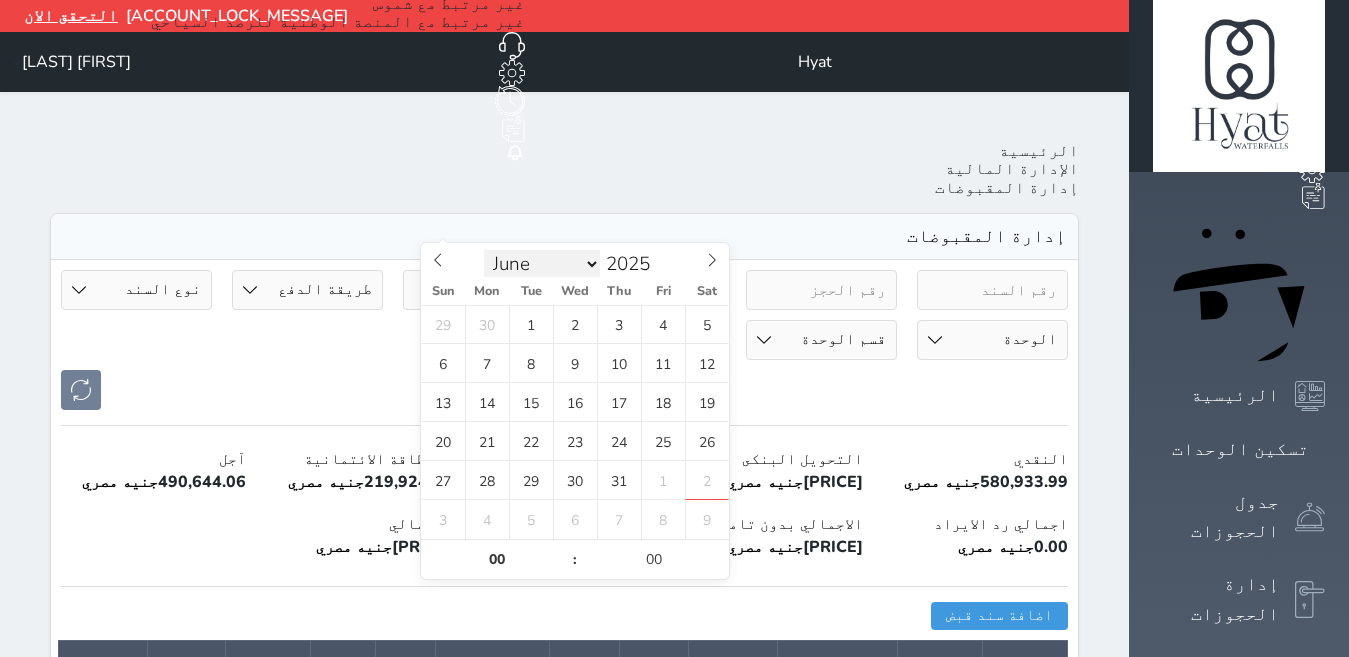 click on "January February March April May June July August September October November December" at bounding box center [542, 264] 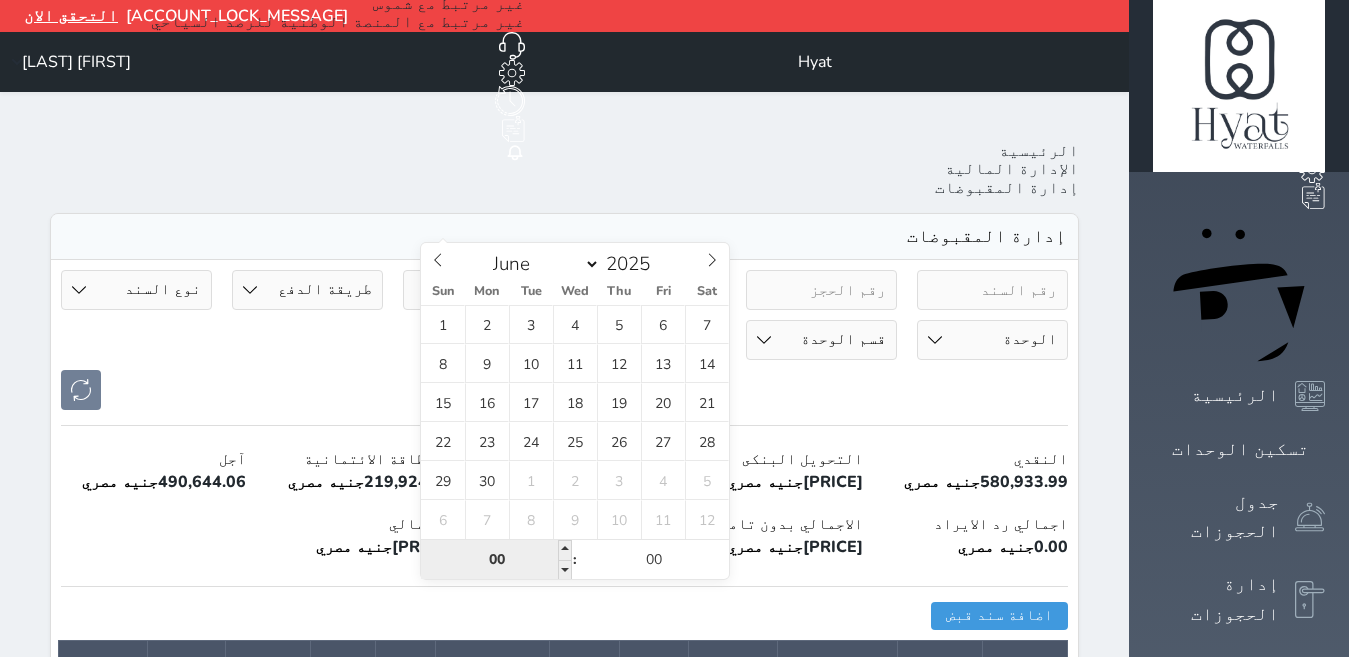 type on "1905" 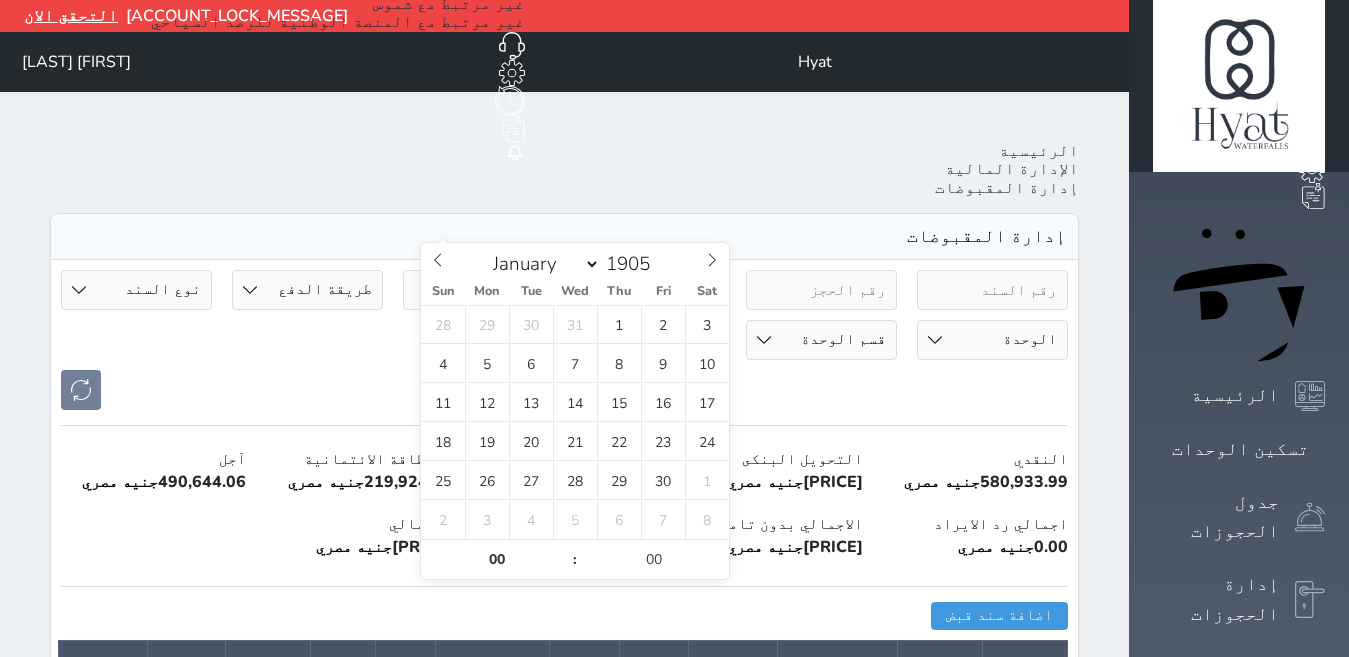 click on "[DATE] [TIME]" at bounding box center (478, 290) 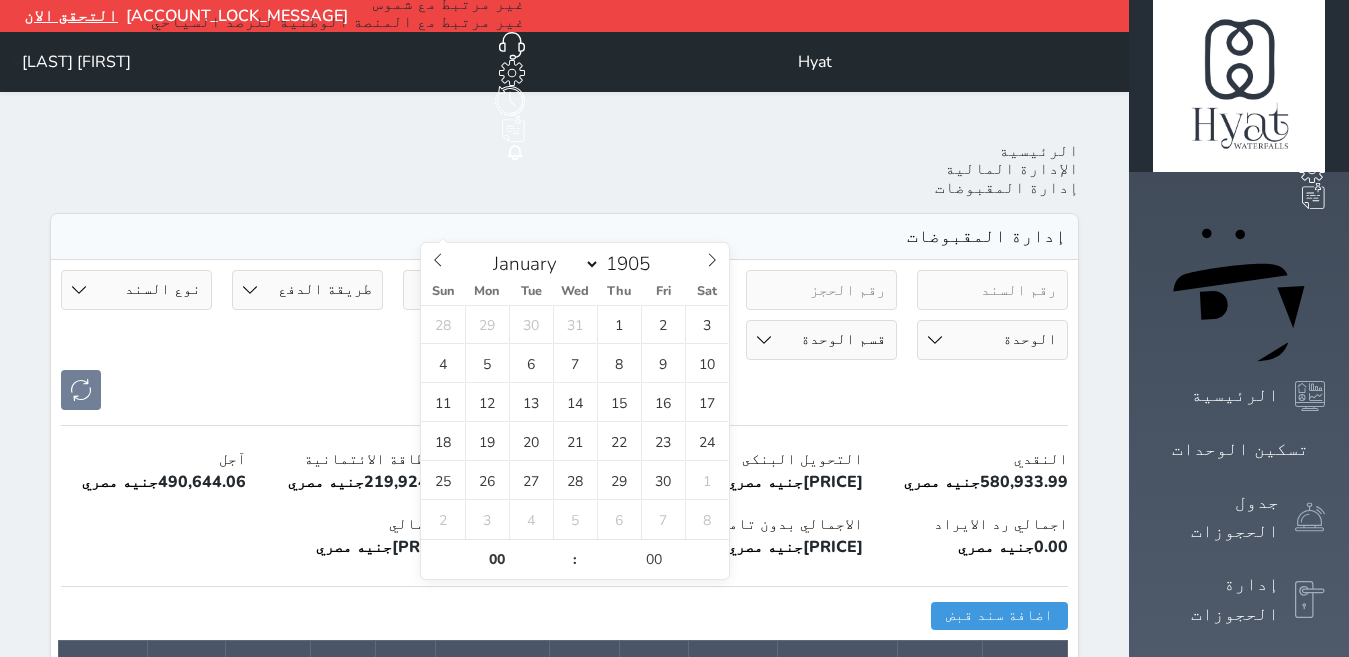 click on "[DATE] [TIME]" at bounding box center (650, 290) 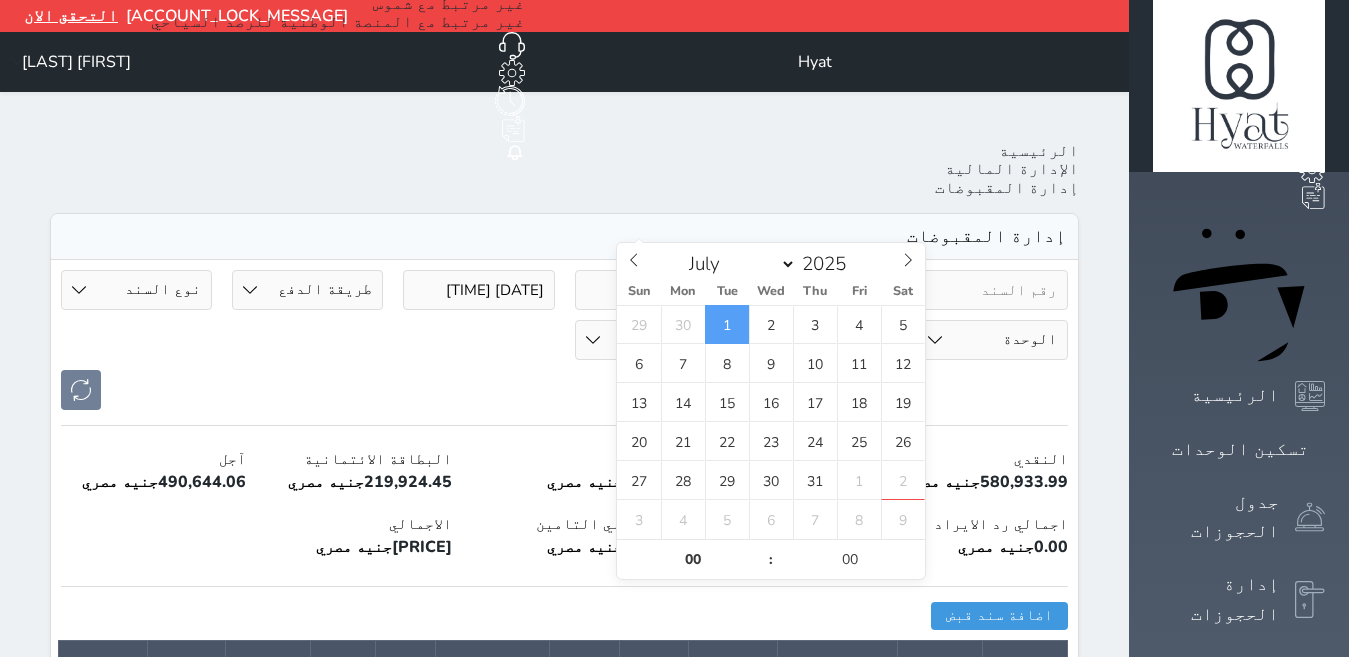 click on "[DATE] [TIME]" at bounding box center (478, 290) 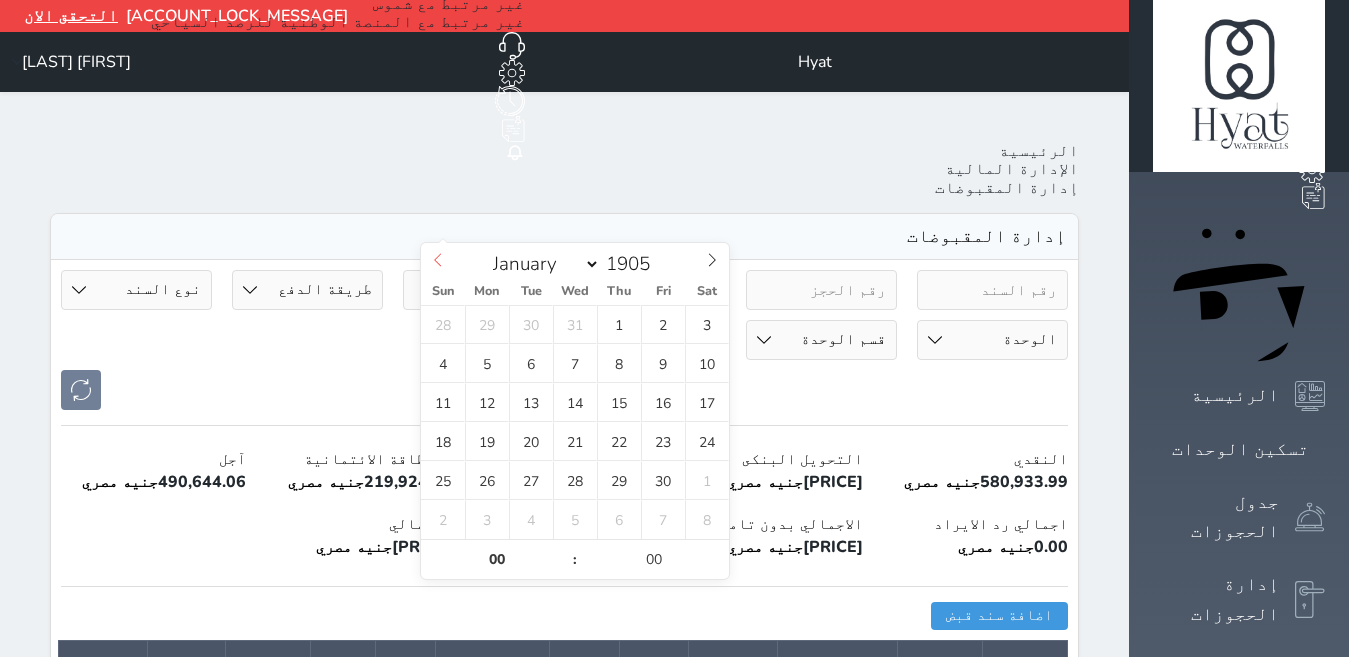 click 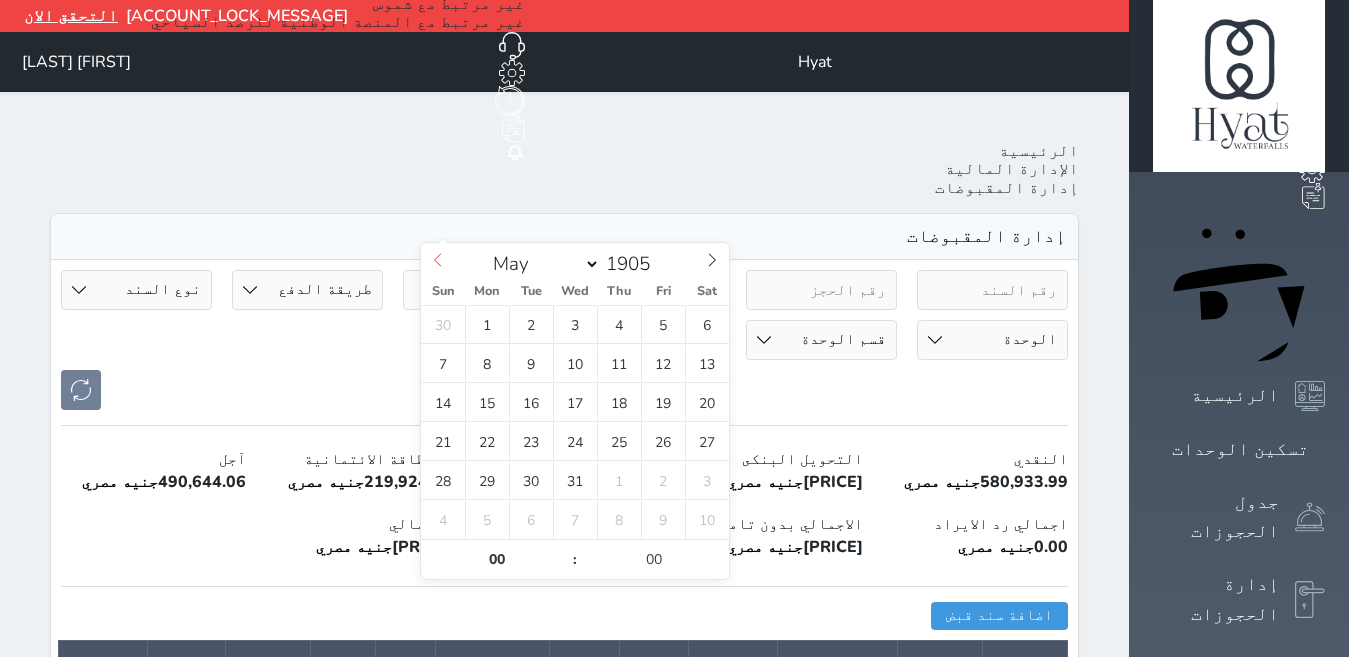 click 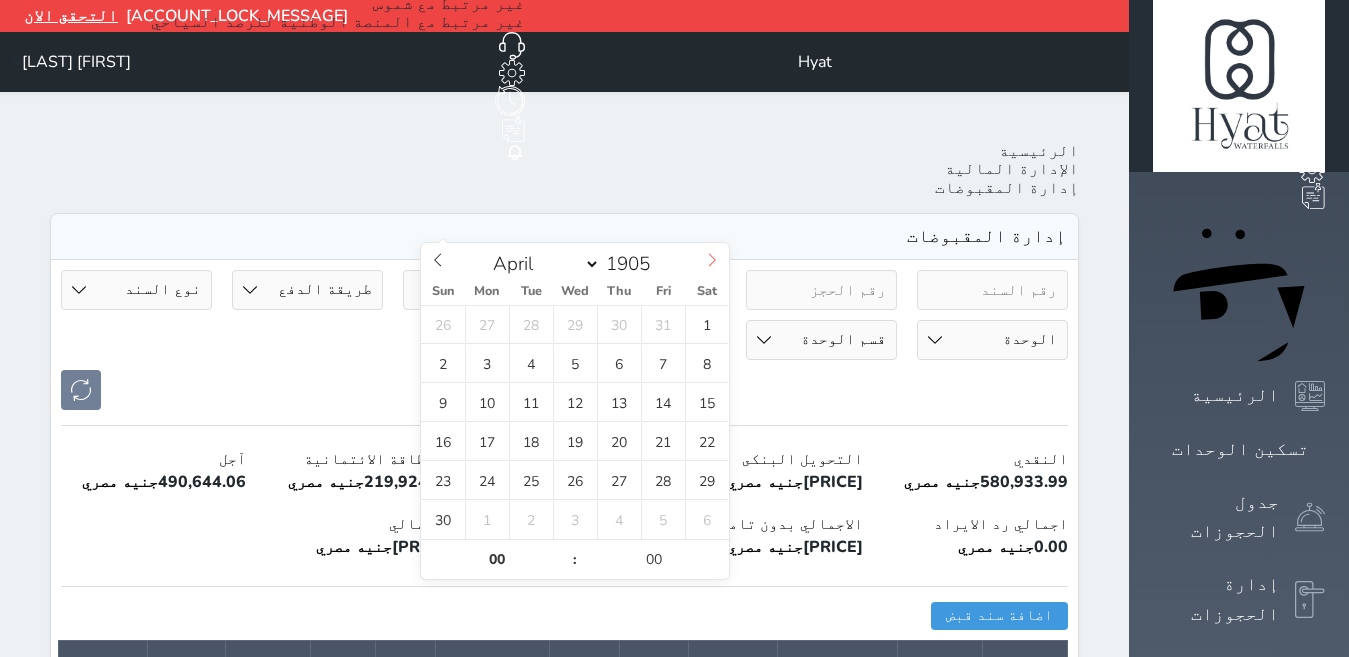 click at bounding box center (712, 260) 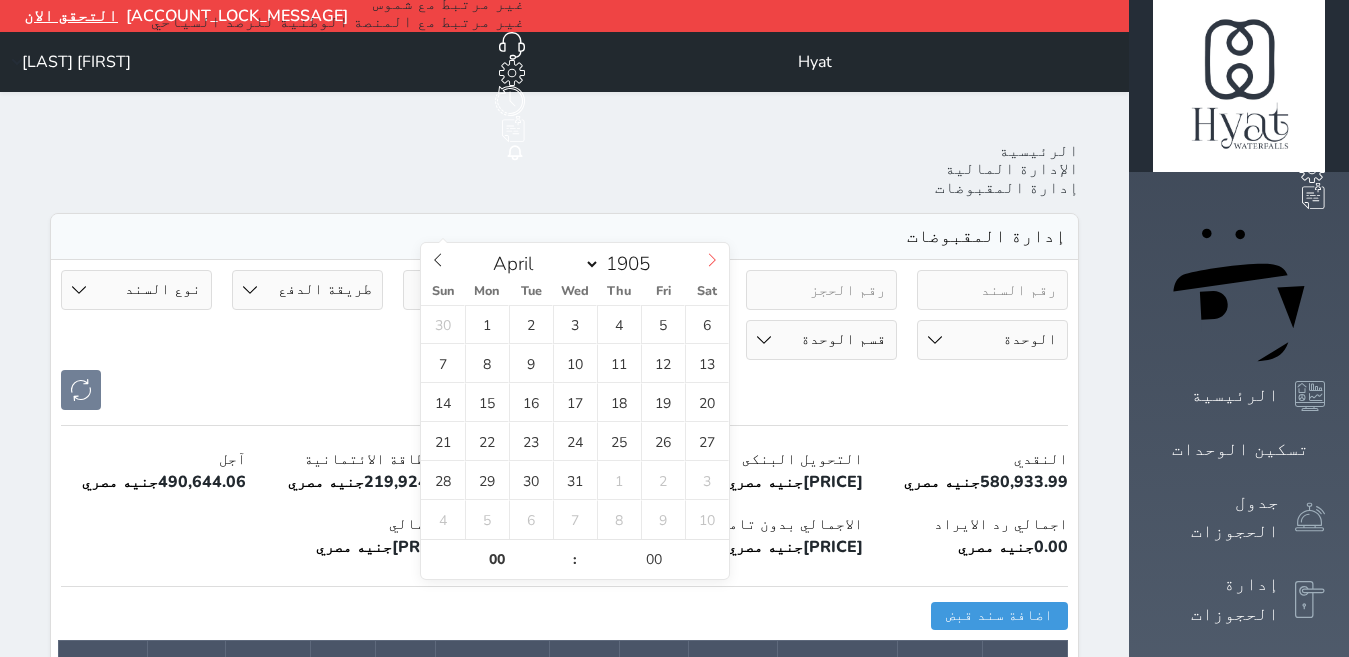 select on "4" 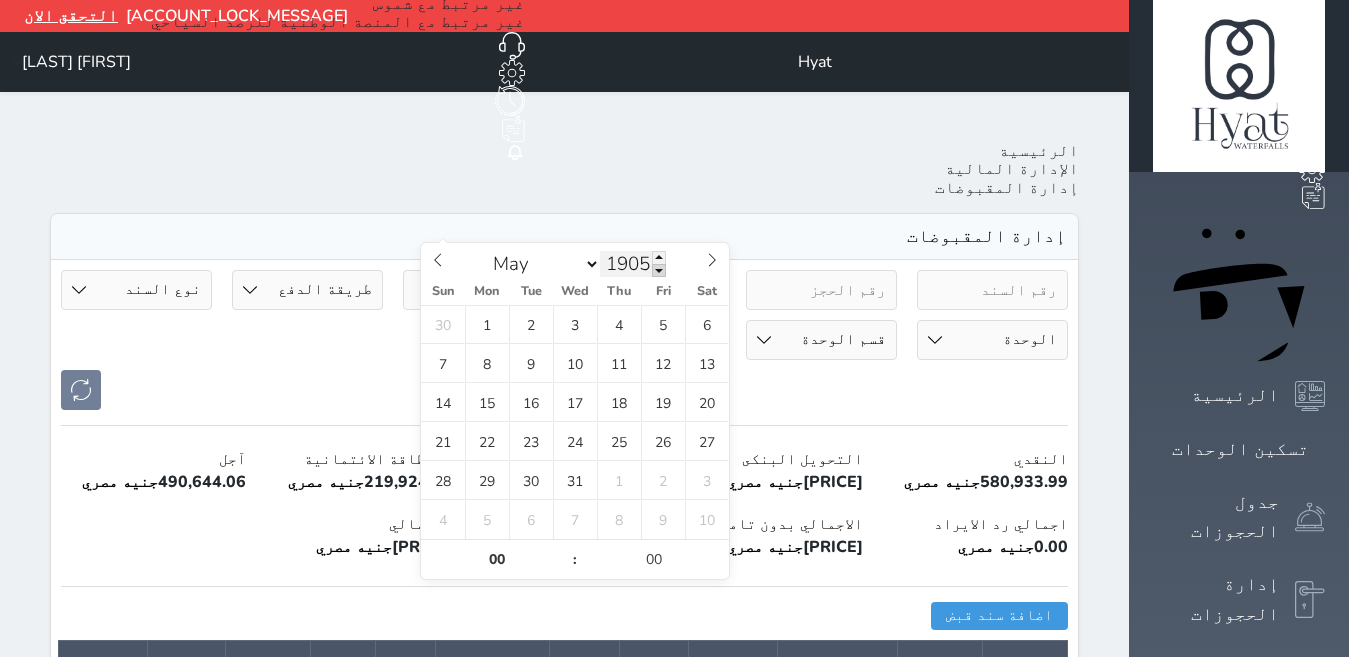 click at bounding box center [659, 270] 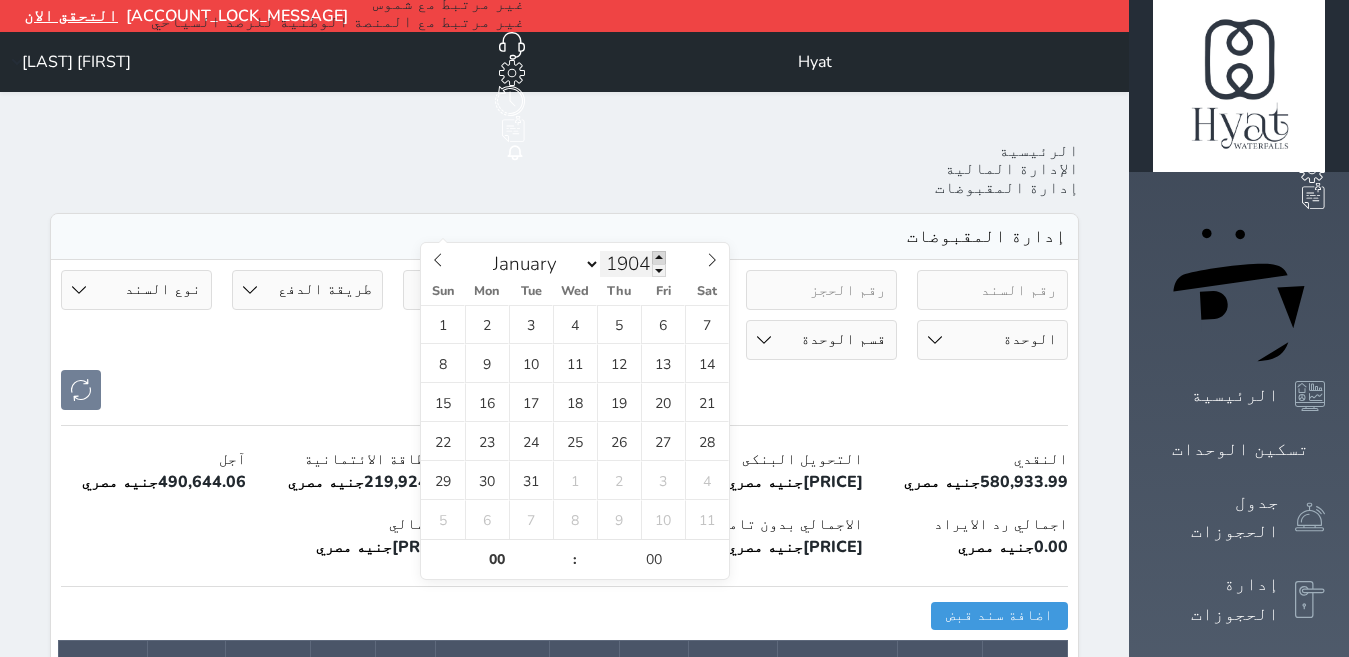 click at bounding box center [659, 257] 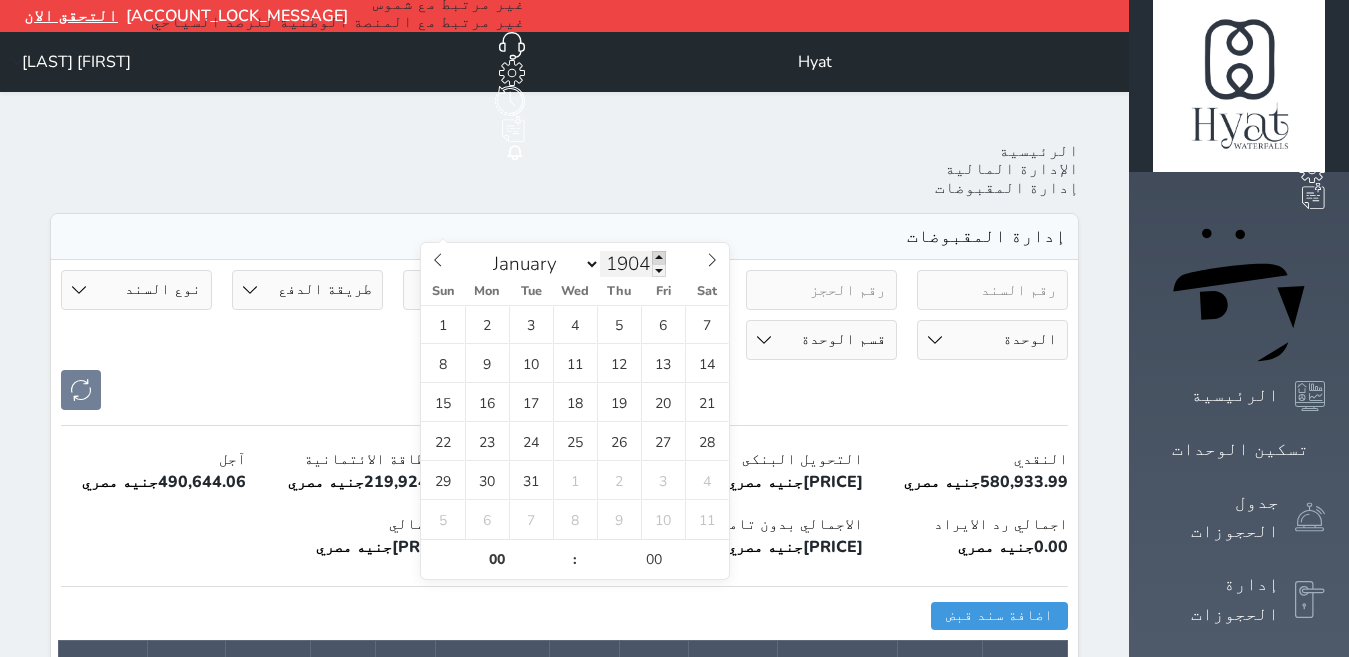 click at bounding box center (659, 257) 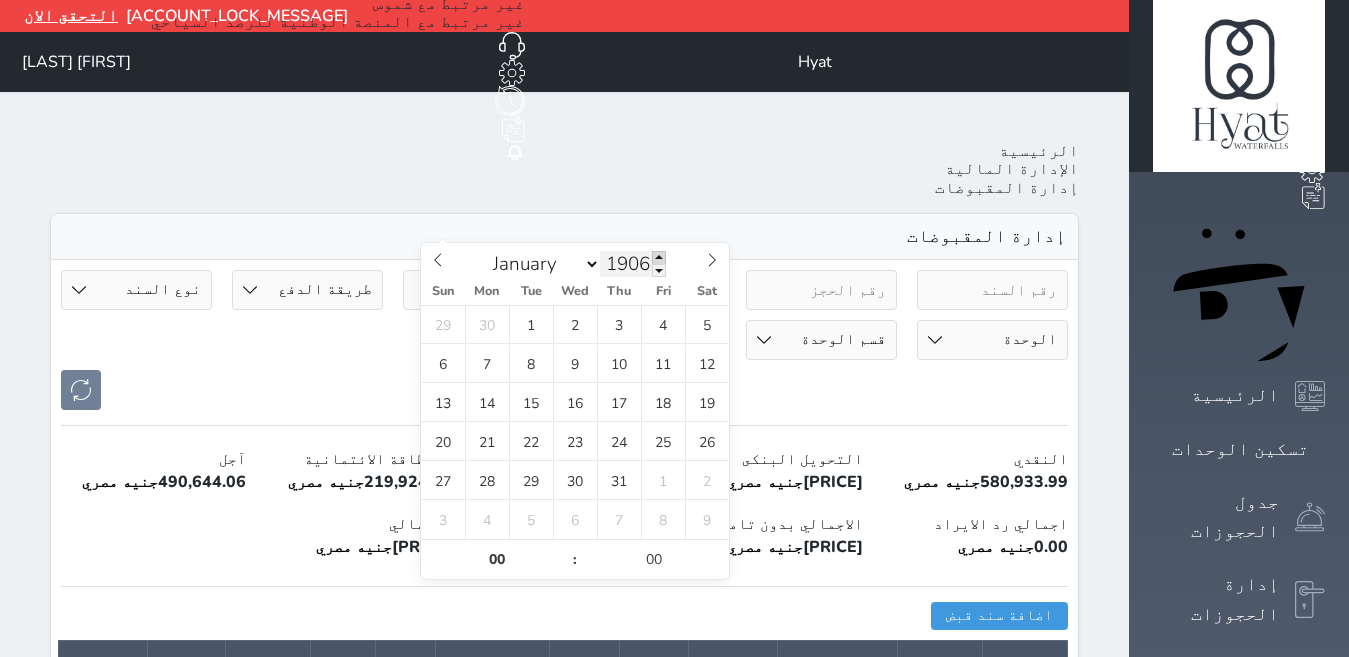 click at bounding box center (659, 257) 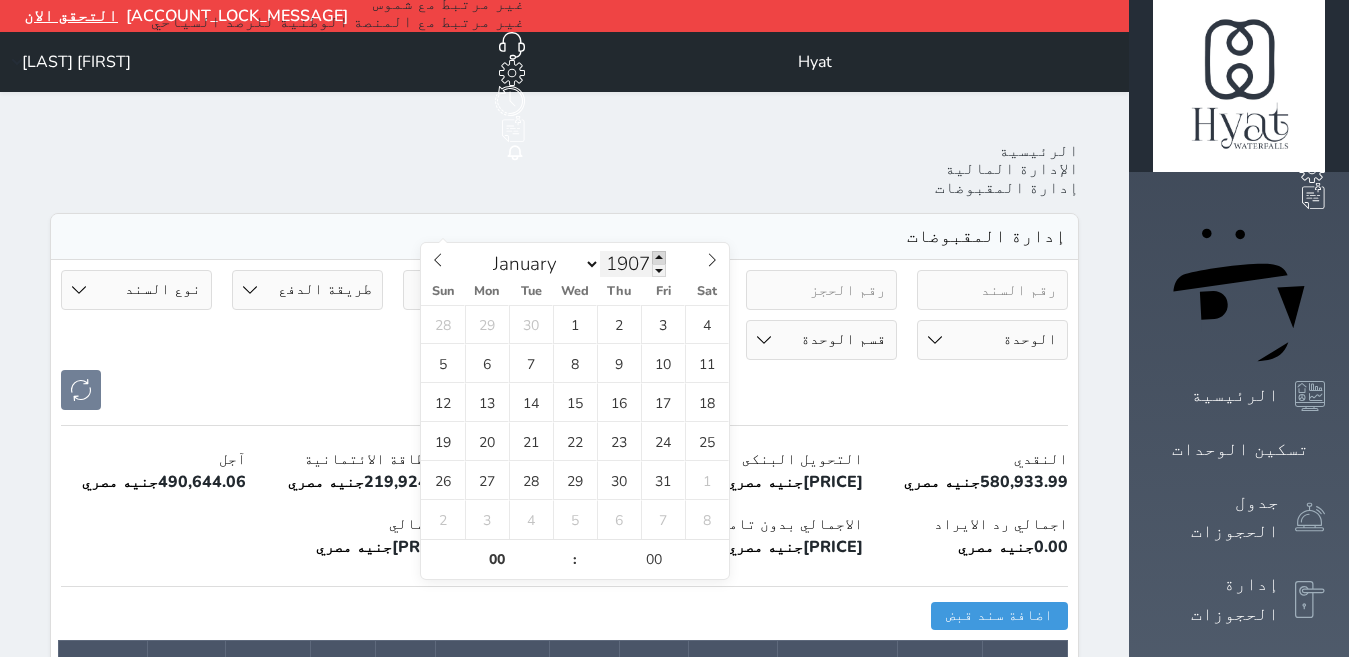 click at bounding box center (659, 257) 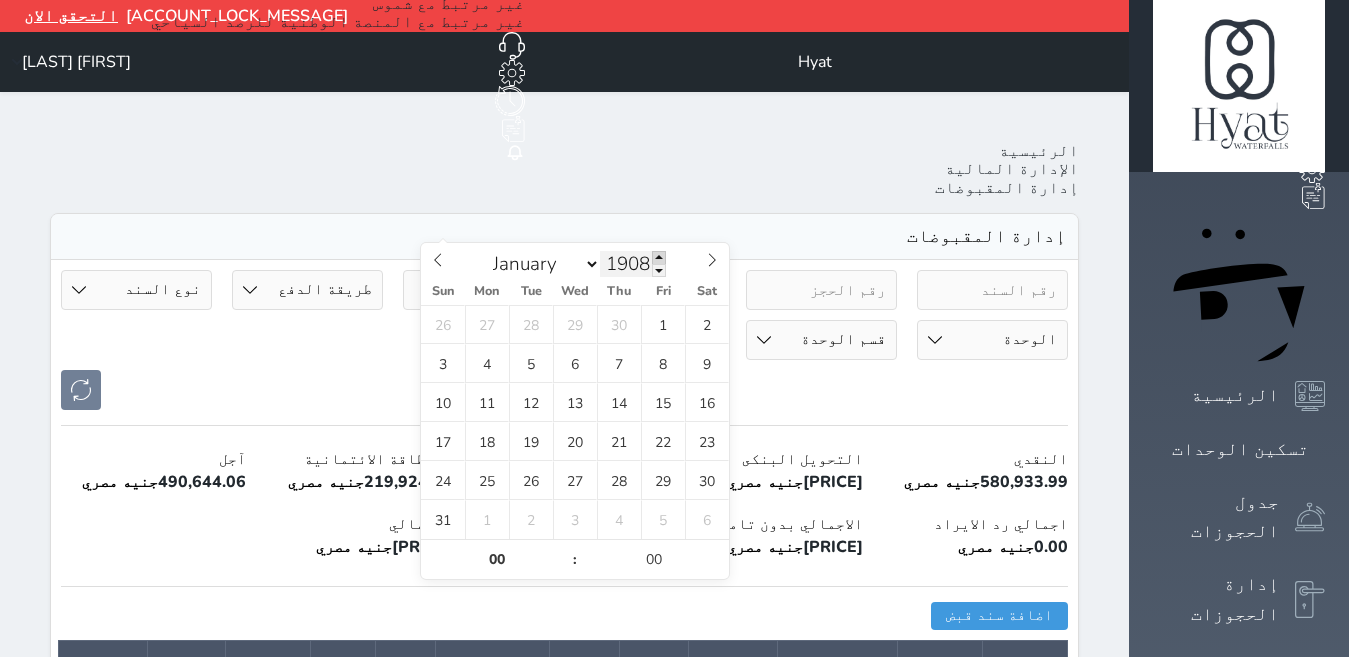 click at bounding box center [659, 257] 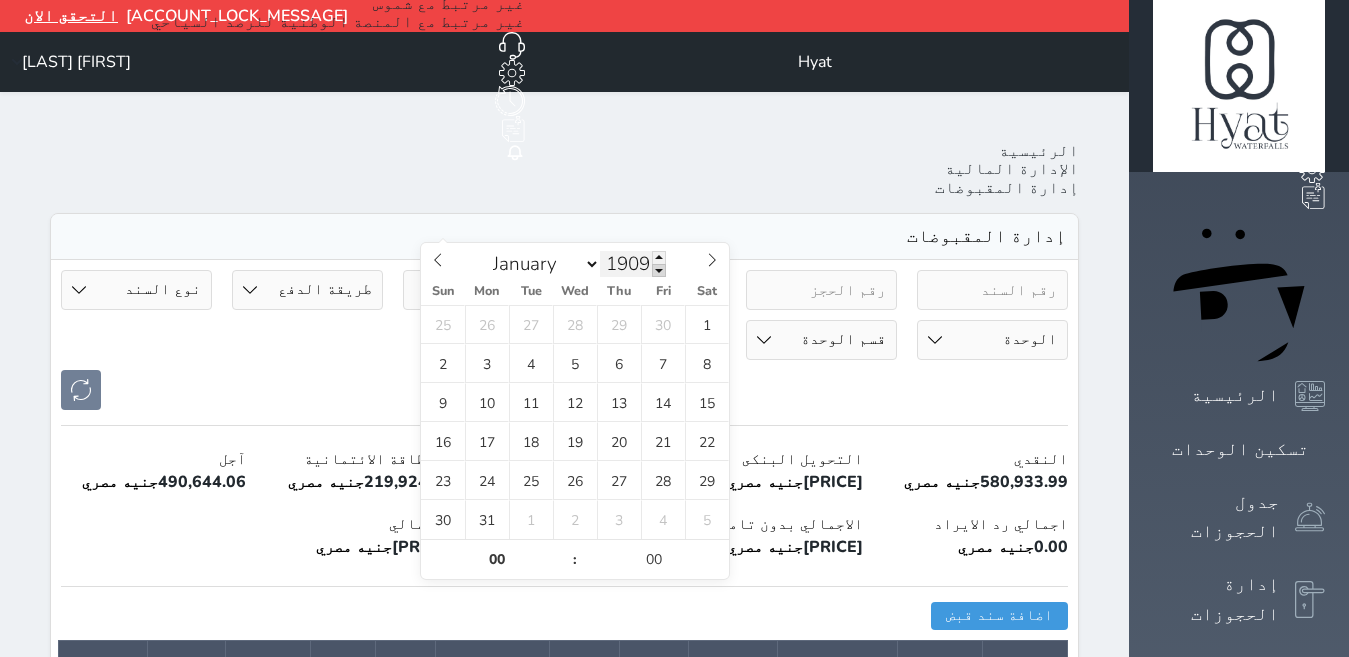 click at bounding box center [659, 270] 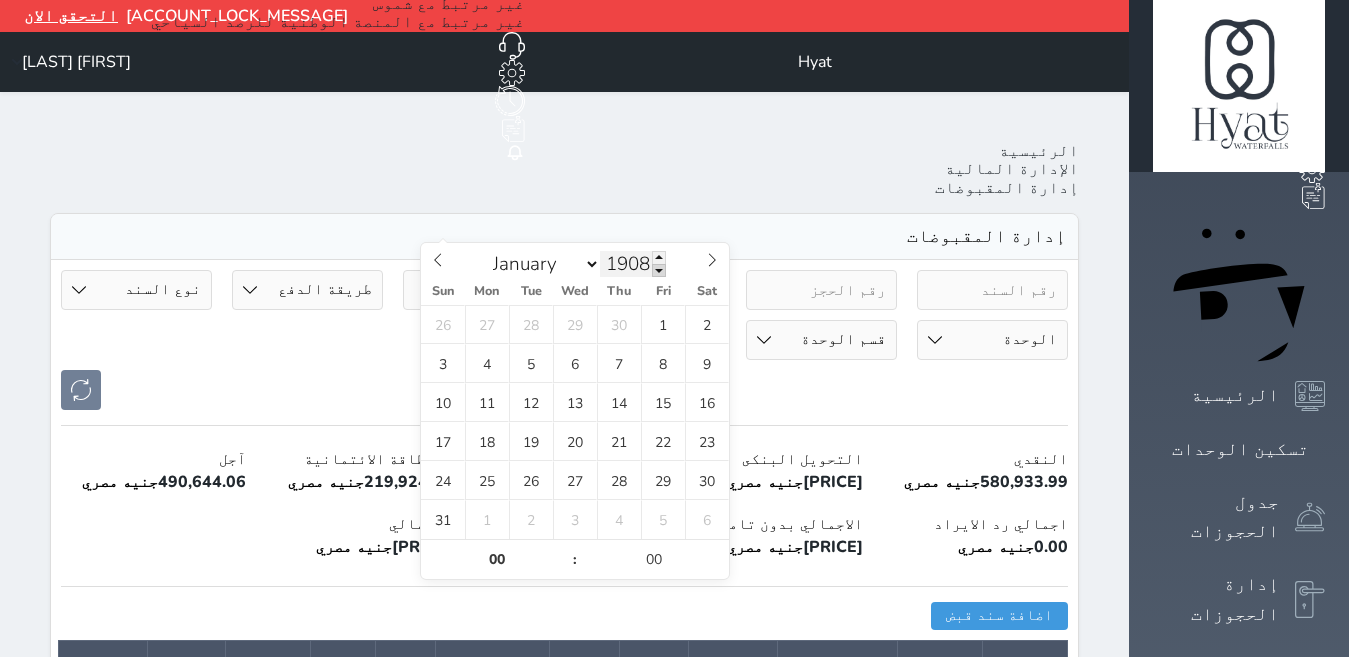 click at bounding box center [659, 270] 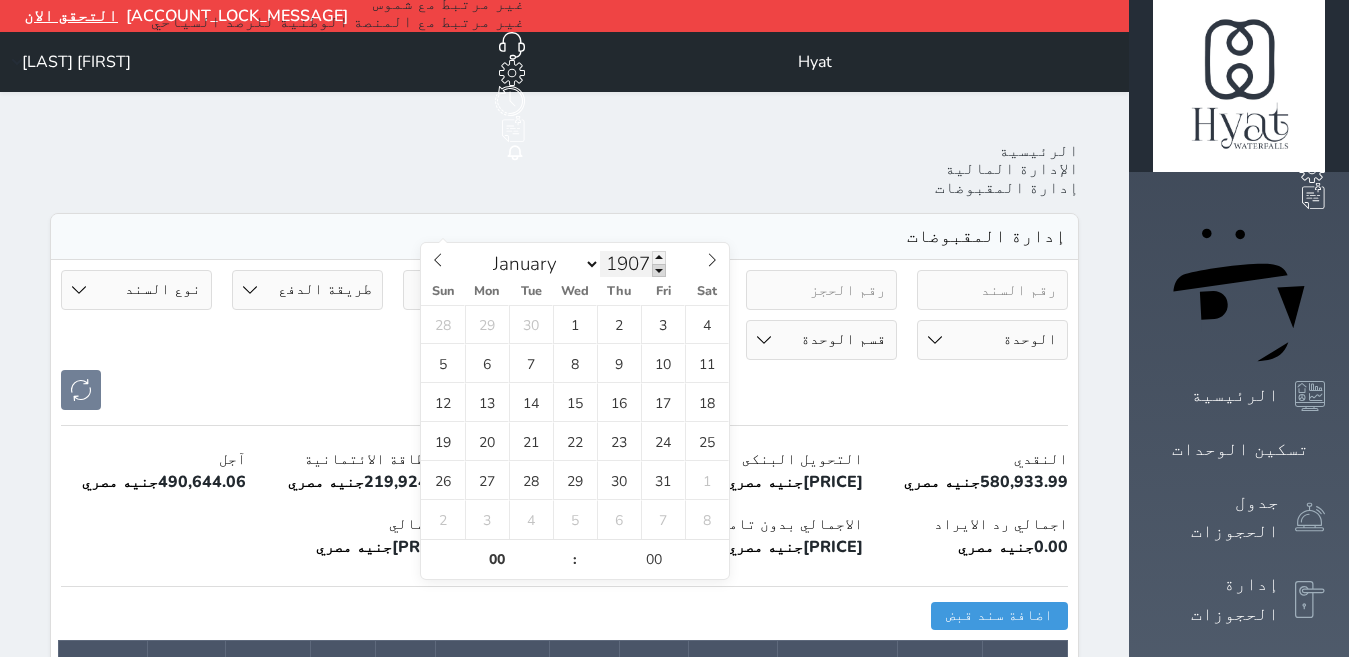 click at bounding box center (659, 270) 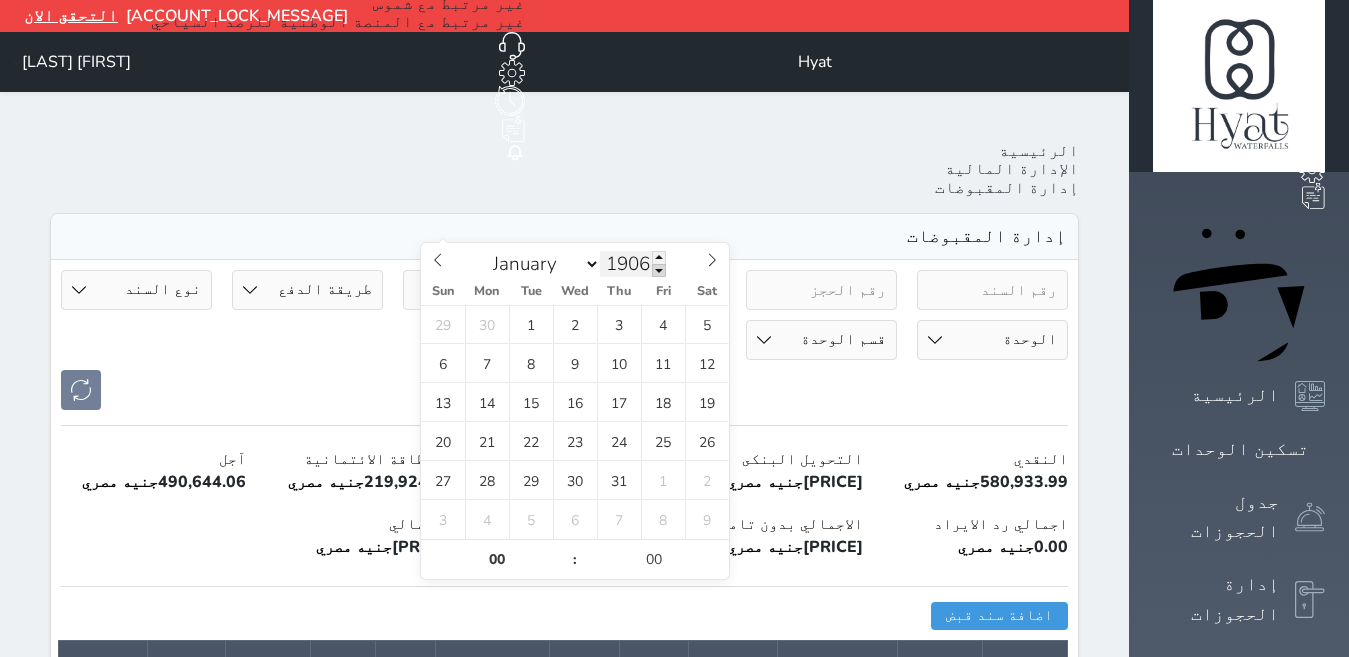 click at bounding box center (659, 270) 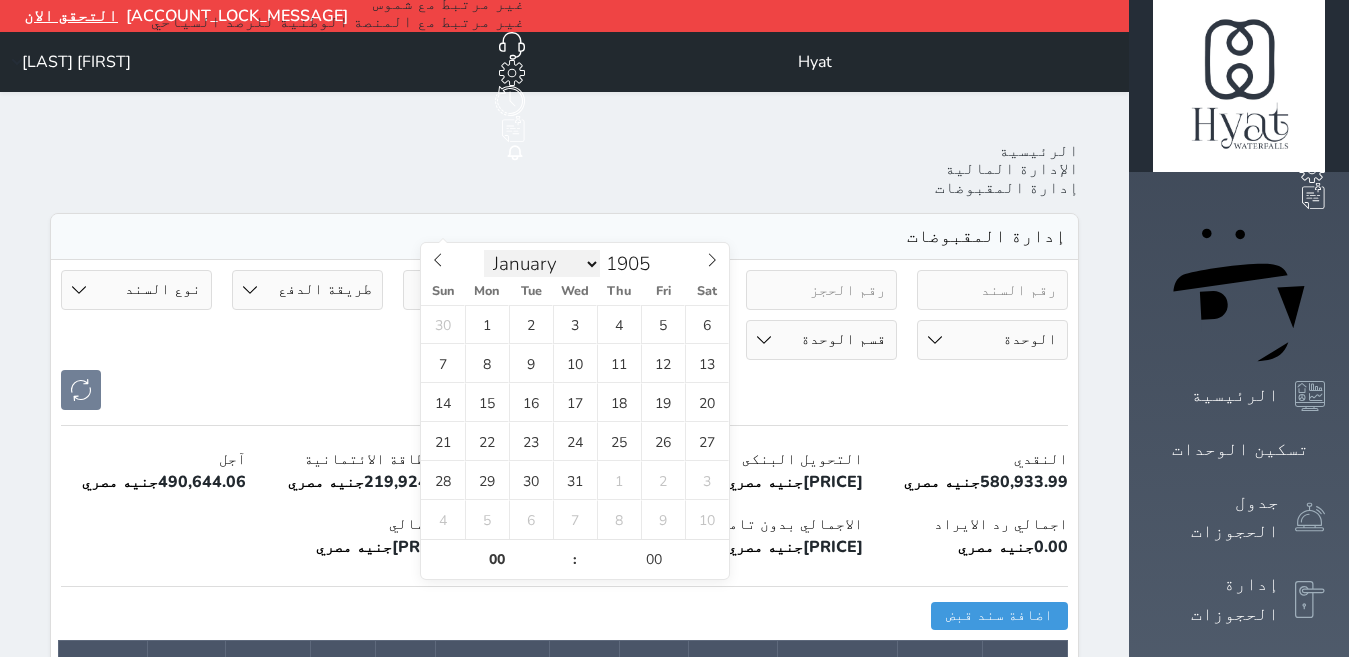 drag, startPoint x: 645, startPoint y: 266, endPoint x: 556, endPoint y: 258, distance: 89.358826 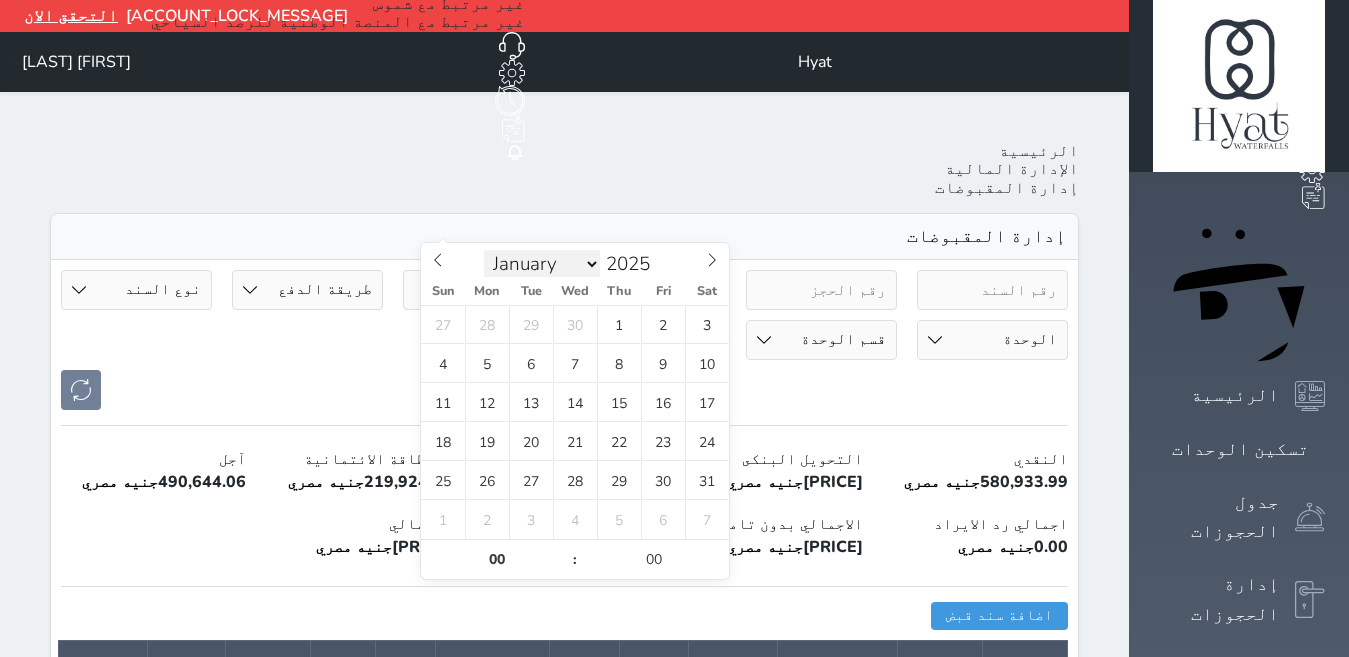 type on "2025" 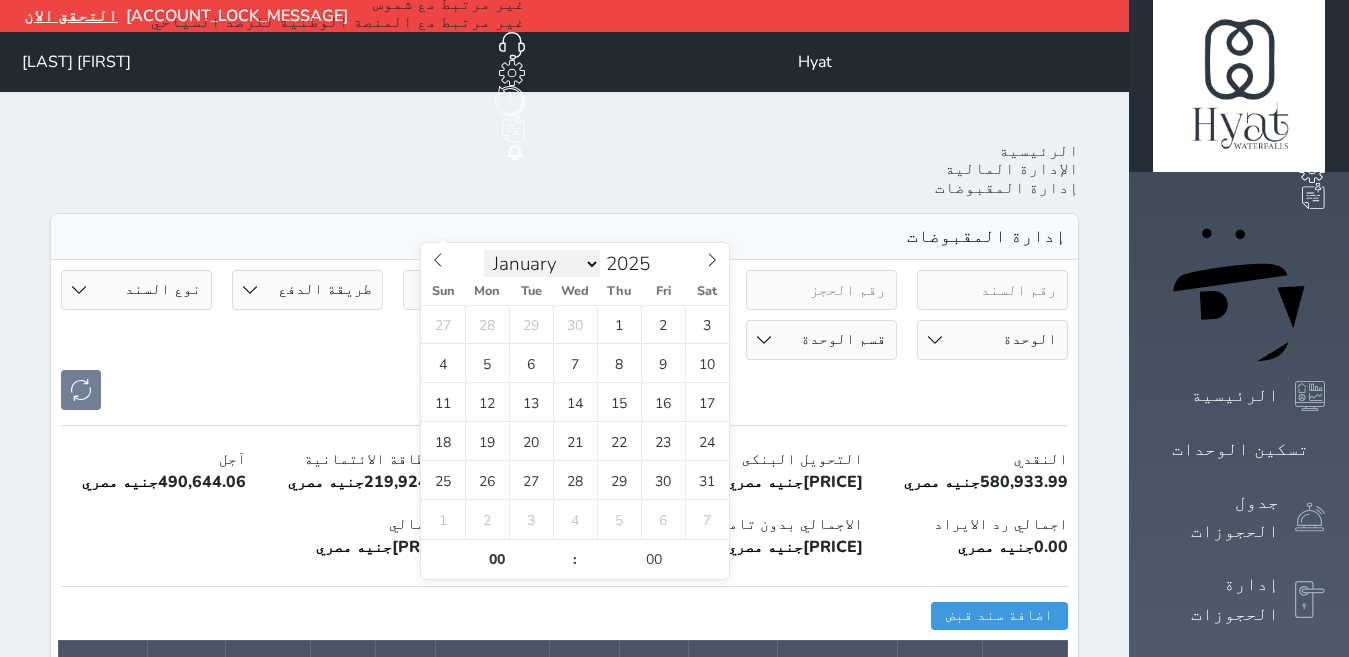 click on "January February March April May June July August September October November December" at bounding box center (542, 264) 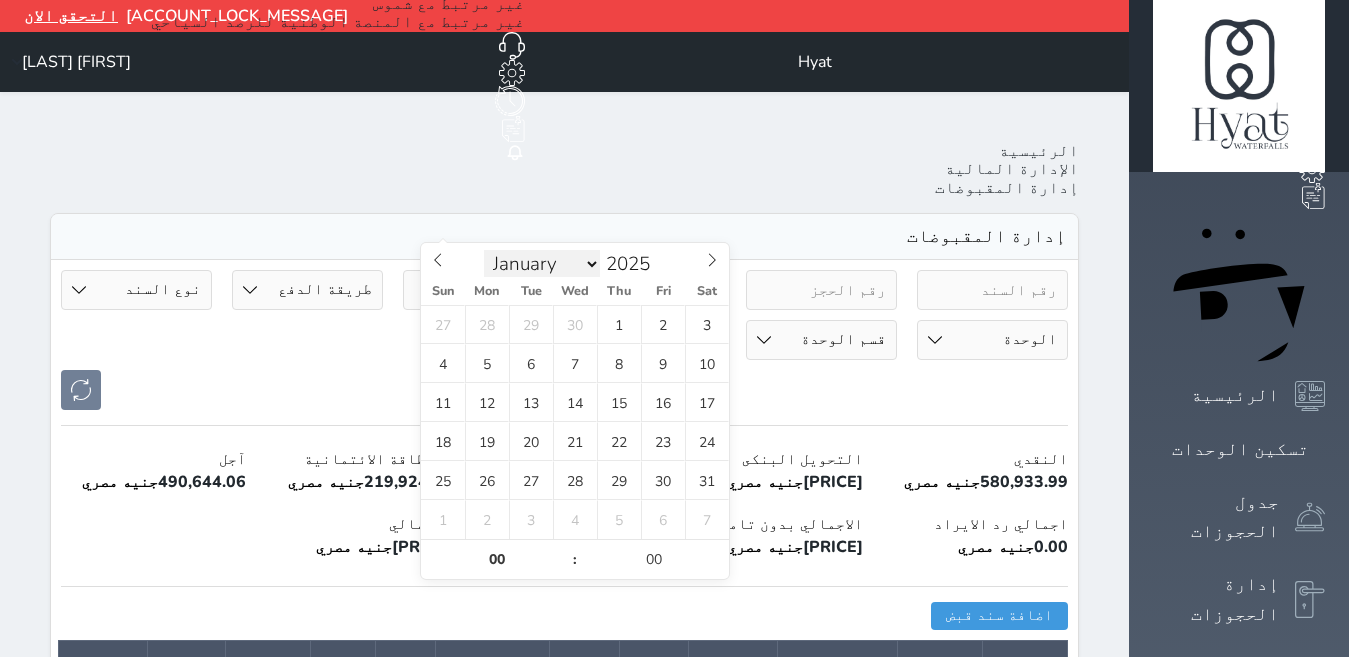 select on "6" 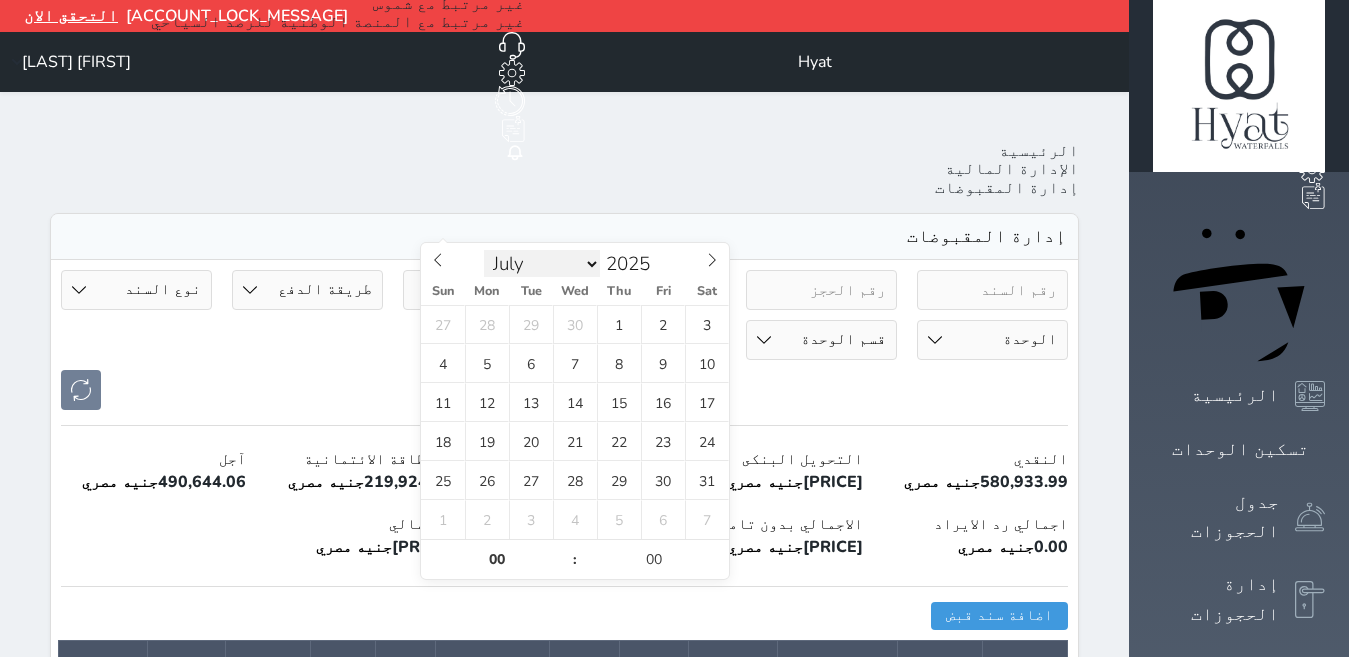 click on "January February March April May June July August September October November December" at bounding box center [542, 264] 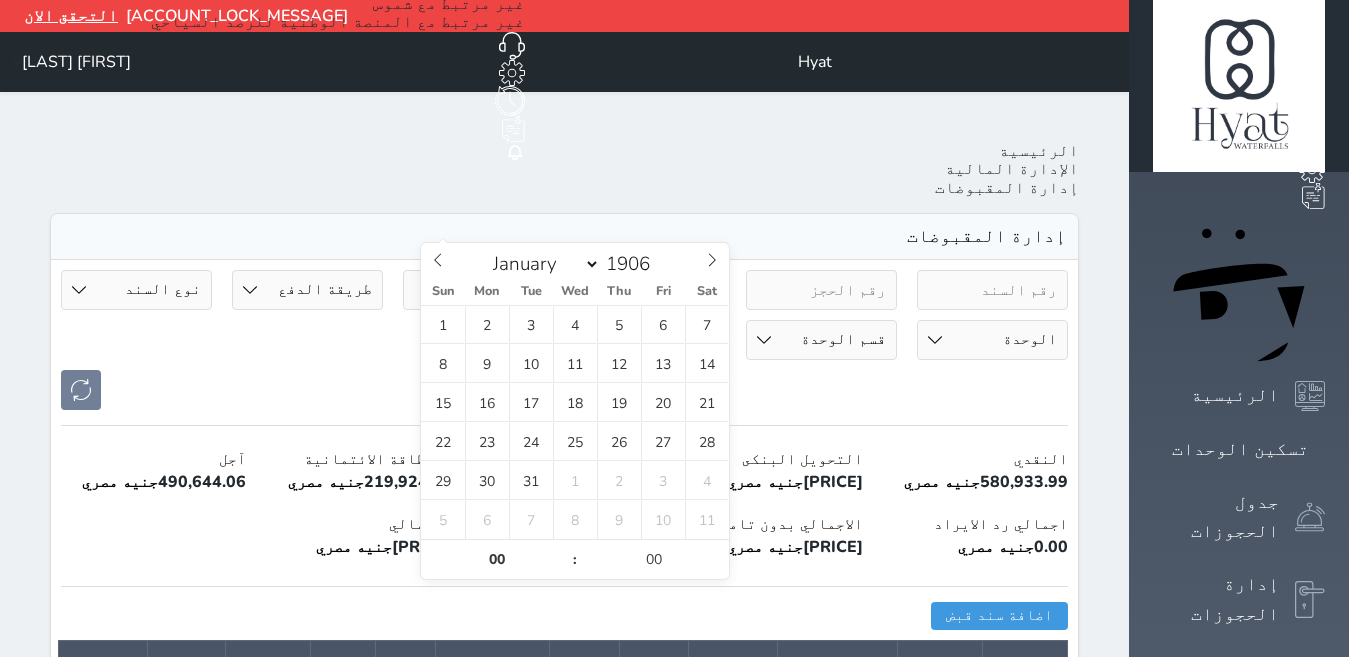 click on "[DATE] [TIME] [DATE] [TIME] [PAYMENT_METHODS] [RENT_VALUE] [DOCUMENT_TYPE] [DOCUMENT_TYPE] [UNIT] [UNIT_NUMBER]" at bounding box center (564, 340) 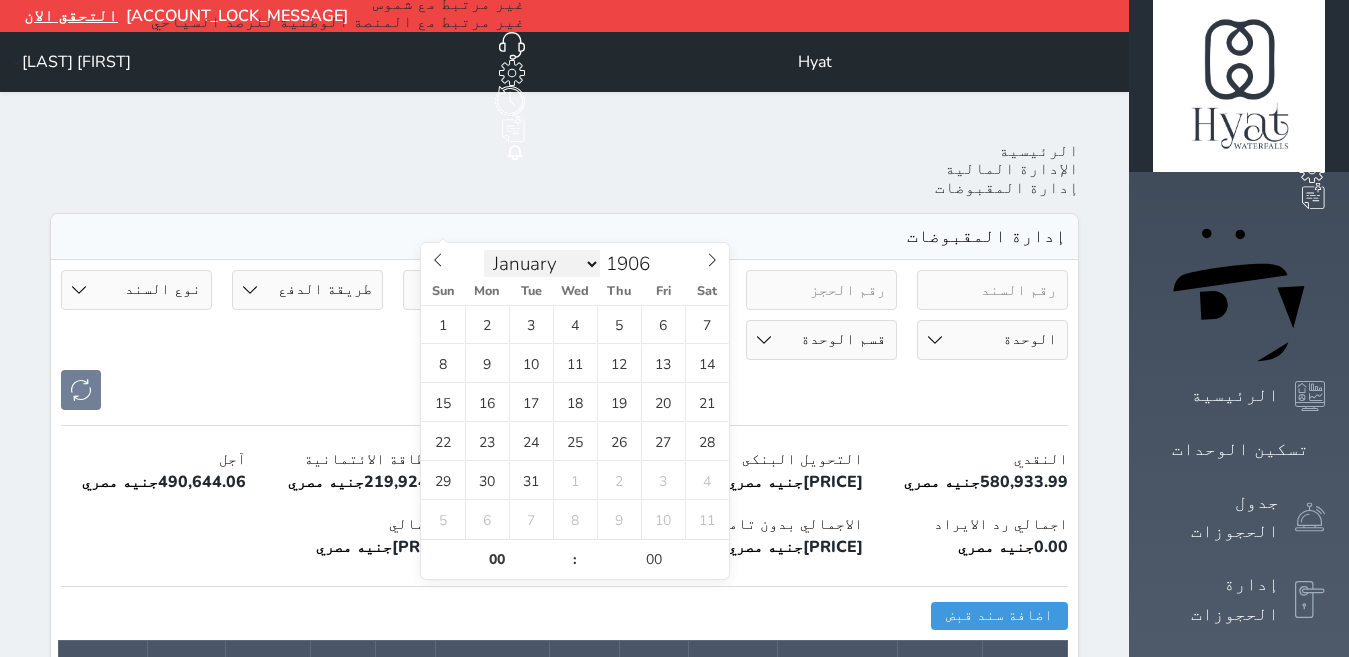 click on "January February March April May June July August September October November December" at bounding box center (542, 264) 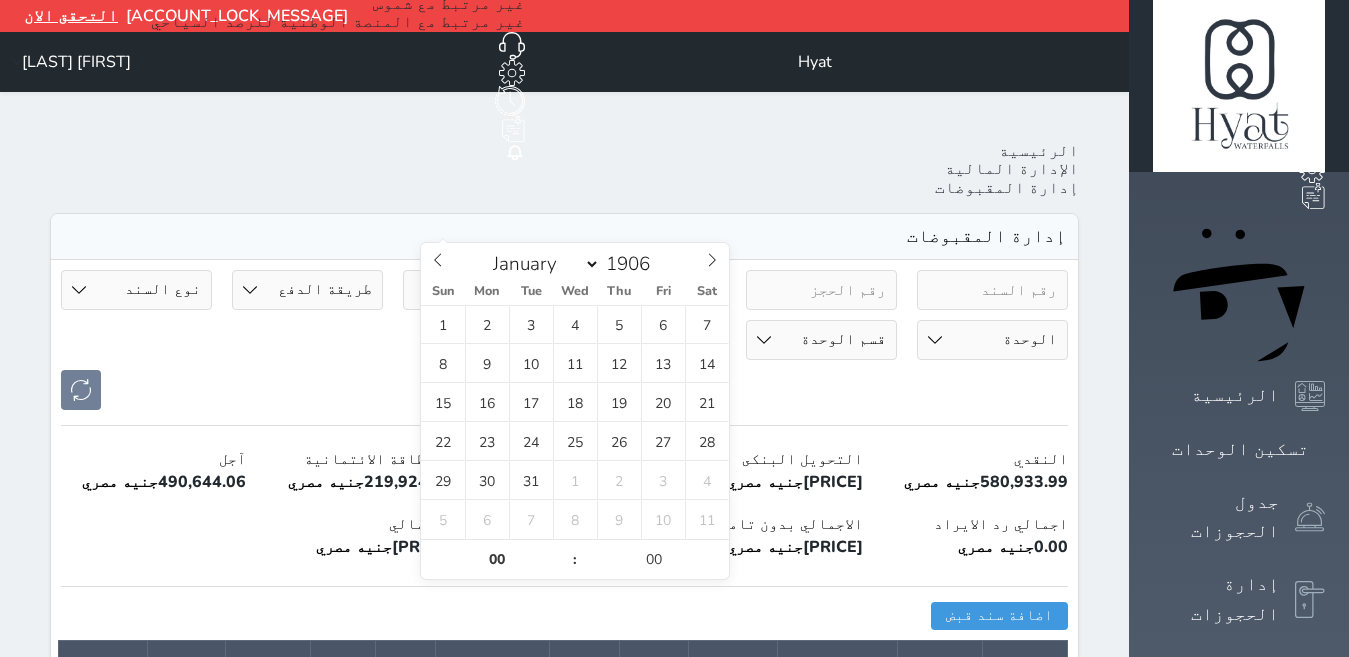 drag, startPoint x: 659, startPoint y: 258, endPoint x: 584, endPoint y: 248, distance: 75.66373 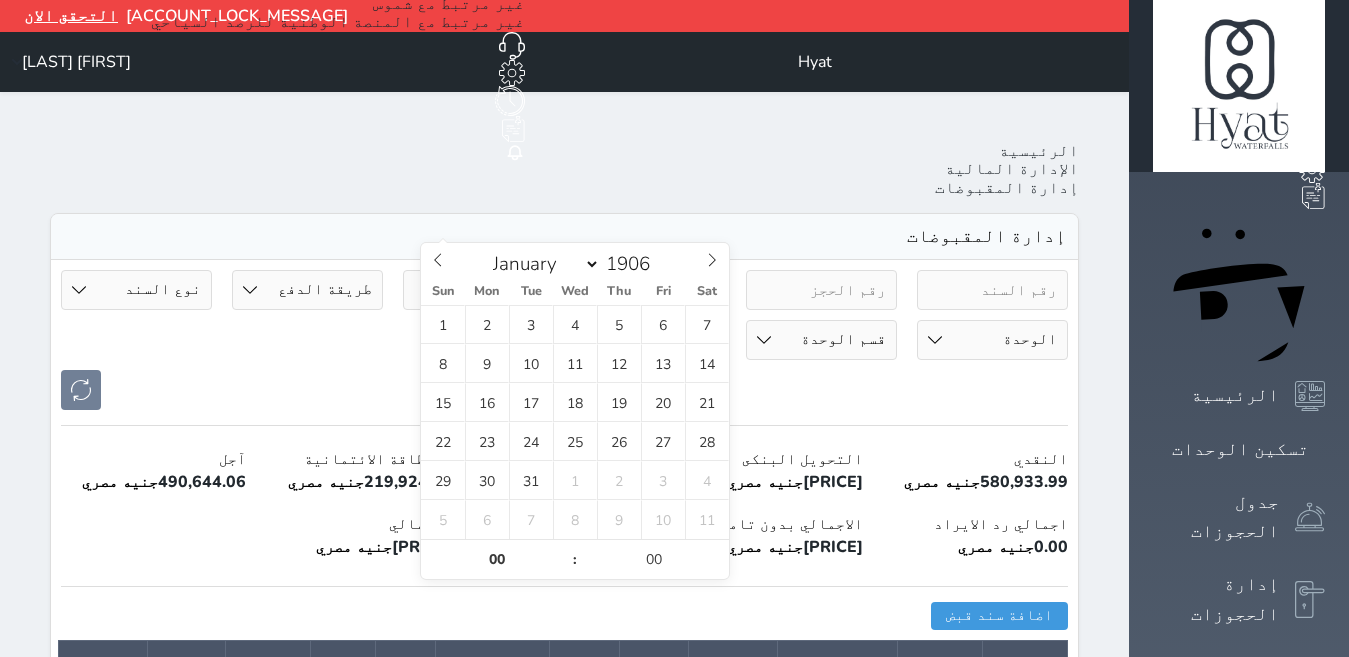 click on "[MONTH] [MONTH] [MONTH] [MONTH] [MONTH] [MONTH] [MONTH] [MONTH] [MONTH] [MONTH] [MONTH] [MONTH] [YEAR]" at bounding box center (575, 260) 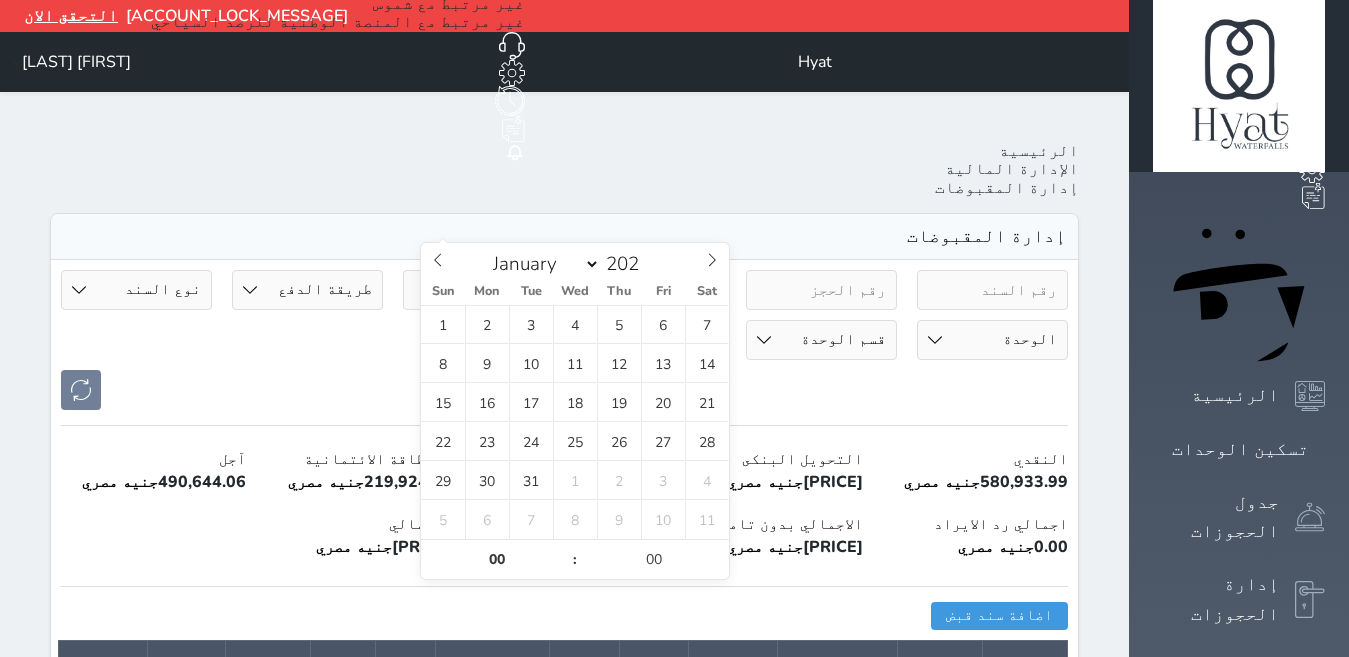 type on "2025" 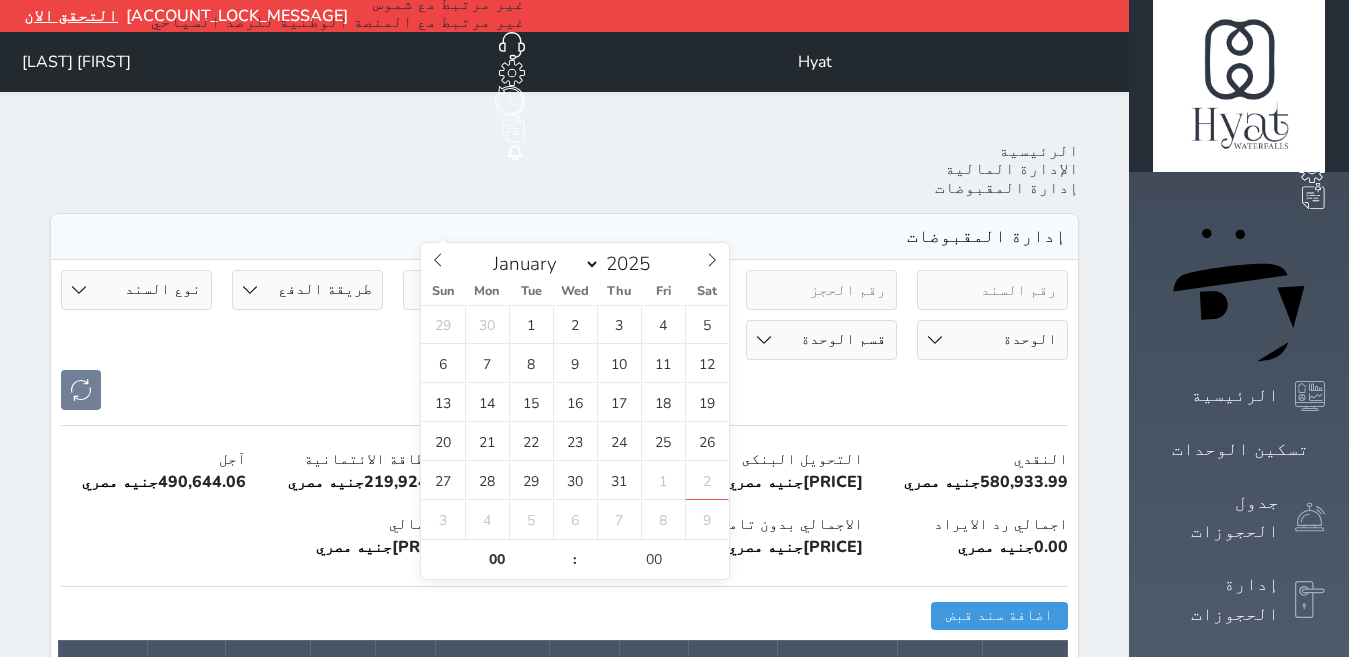 click on "[DATE] [TIME] [DATE] [TIME] [PAYMENT_METHODS] [RENT_VALUE] [DOCUMENT_TYPE] [DOCUMENT_TYPE] [UNIT] [UNIT_NUMBER]" at bounding box center [564, 340] 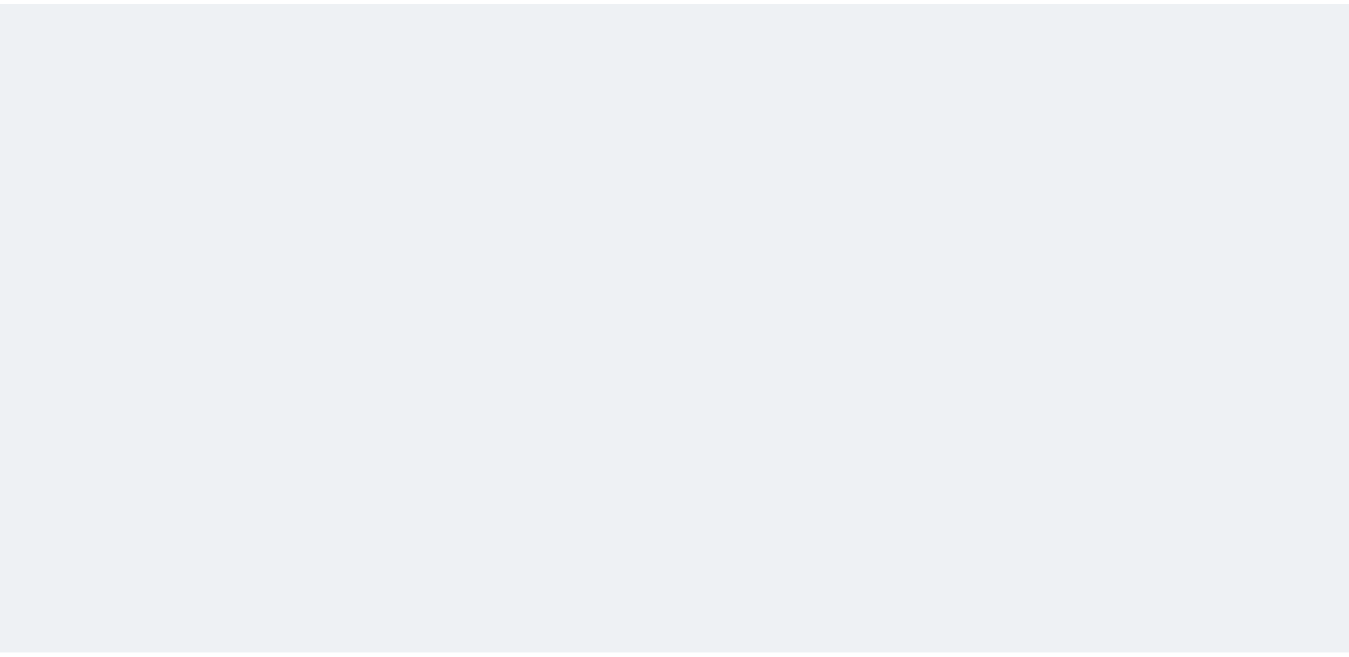 scroll, scrollTop: 0, scrollLeft: 0, axis: both 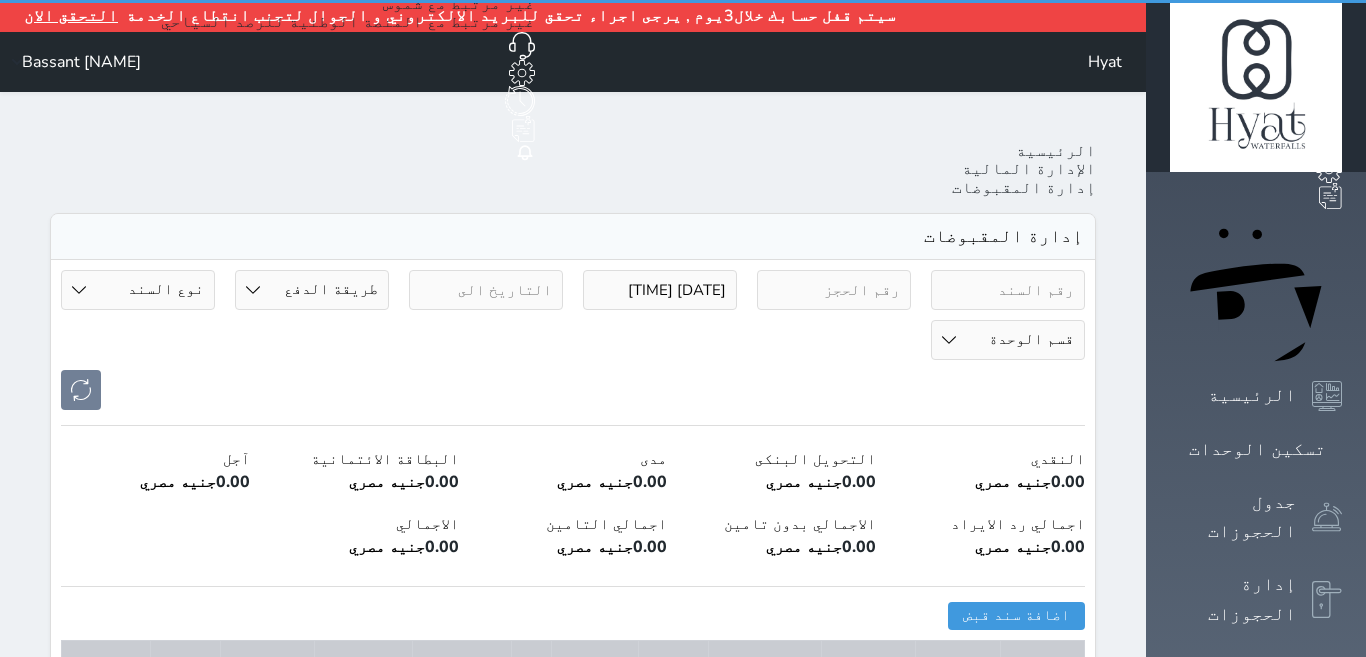 select on "6" 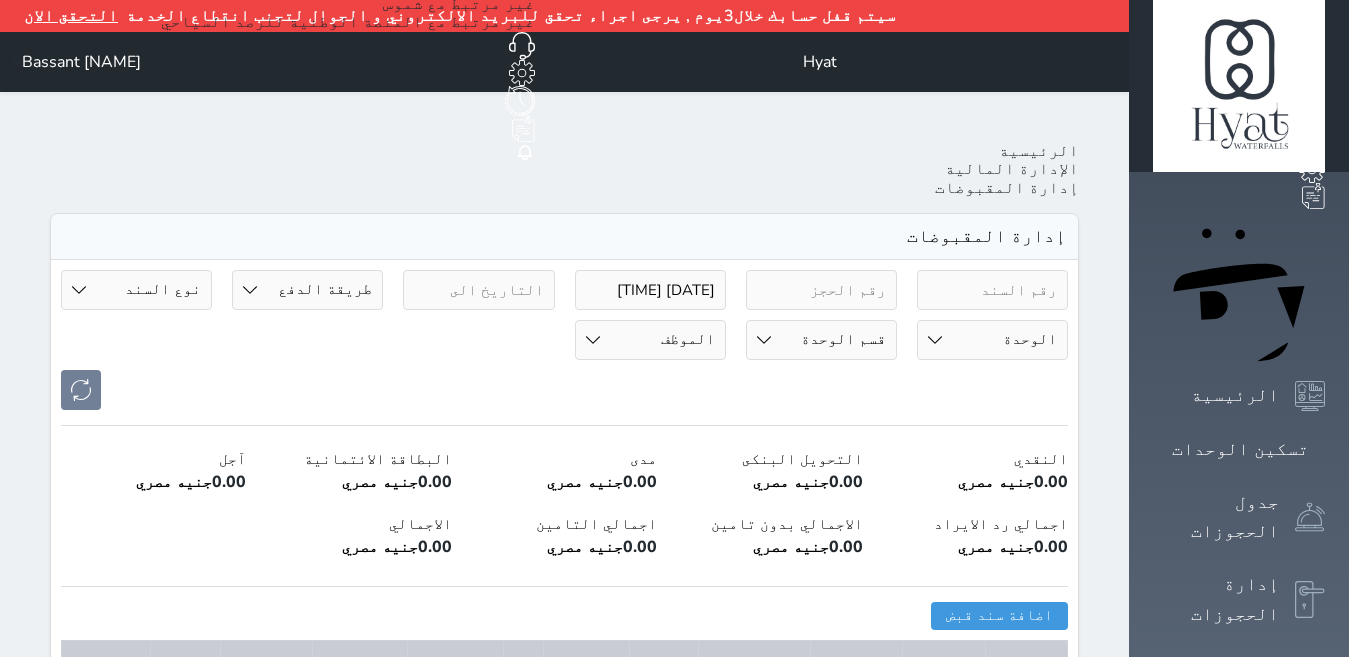 click at bounding box center (478, 290) 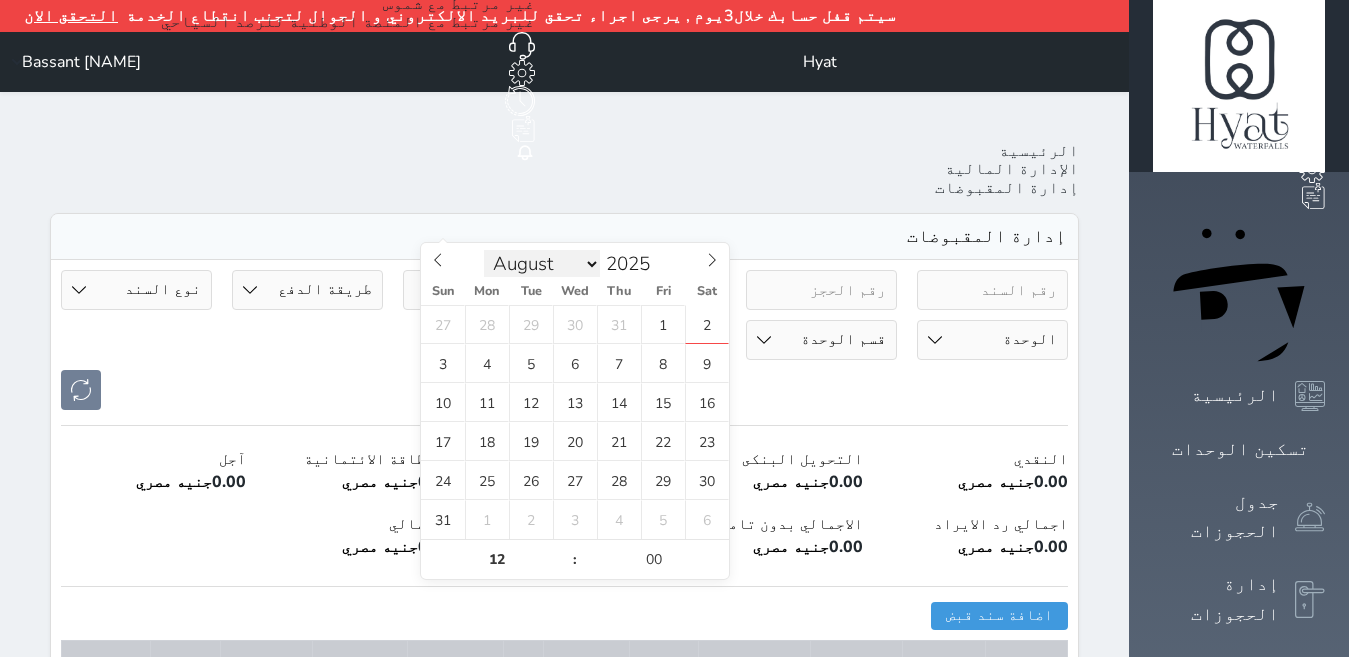 click on "January February March April May June July August September October November December" at bounding box center [542, 264] 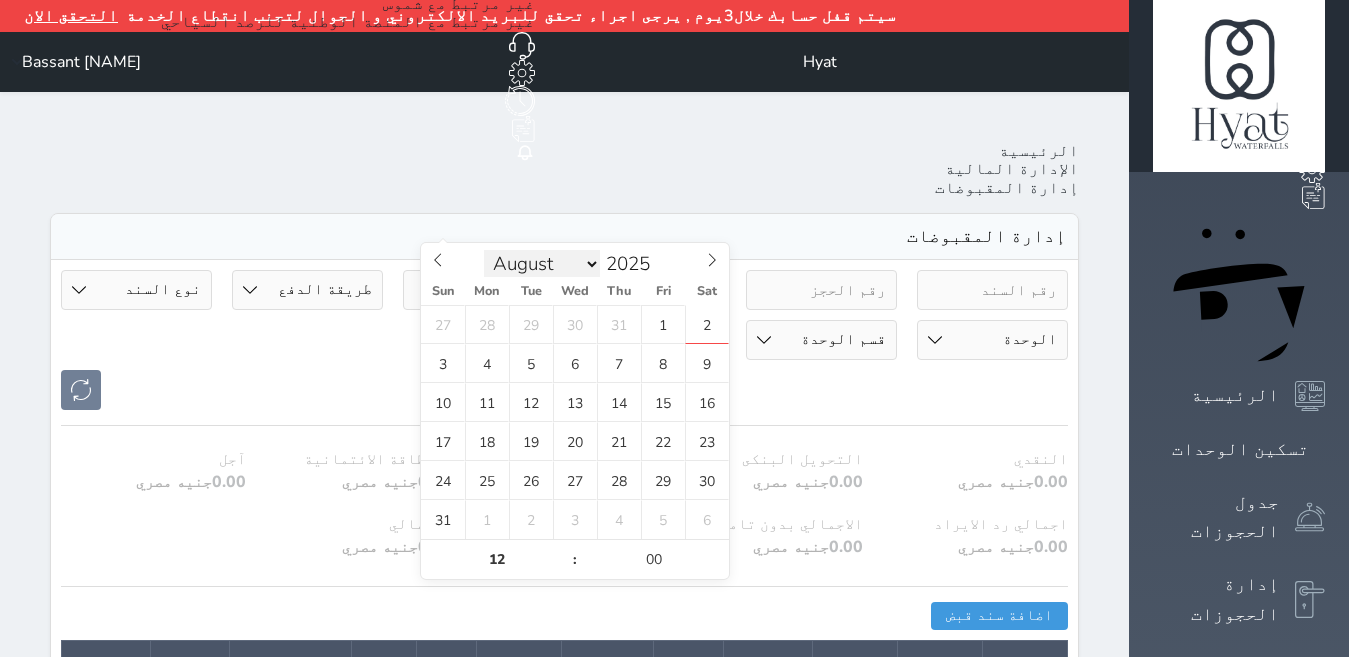 select on "6" 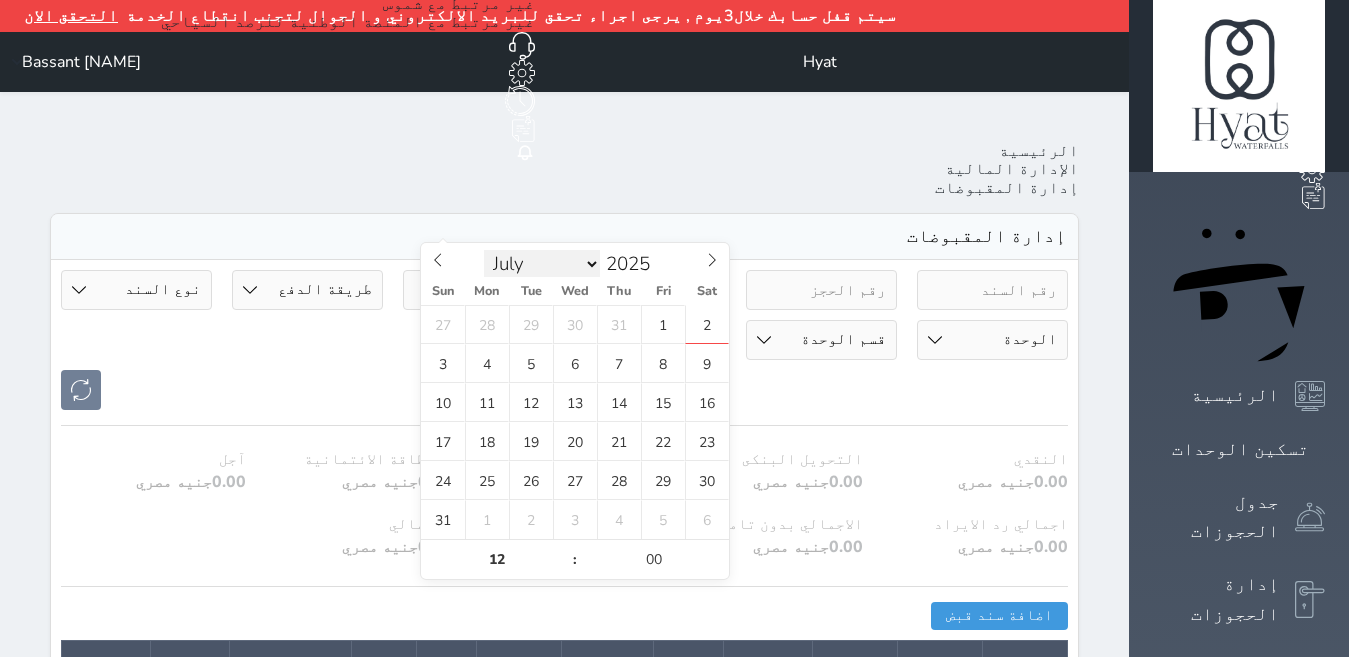 click on "January February March April May June July August September October November December" at bounding box center [542, 264] 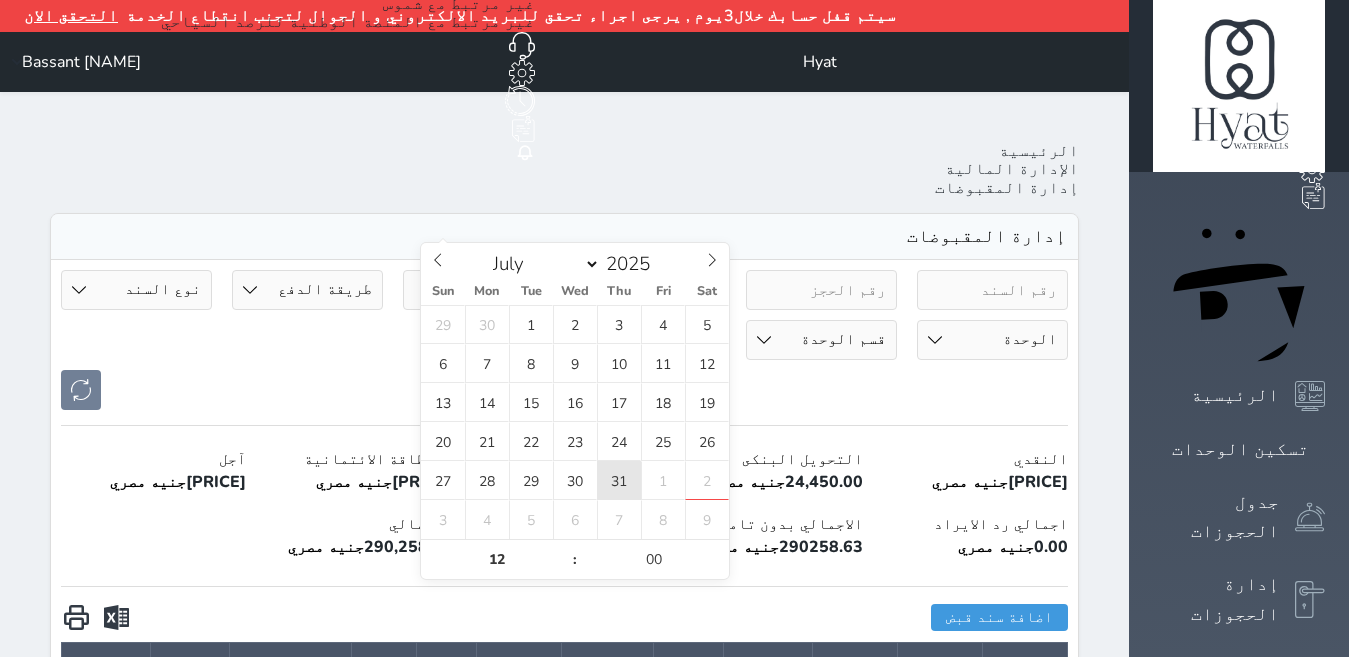 click on "31" at bounding box center (619, 480) 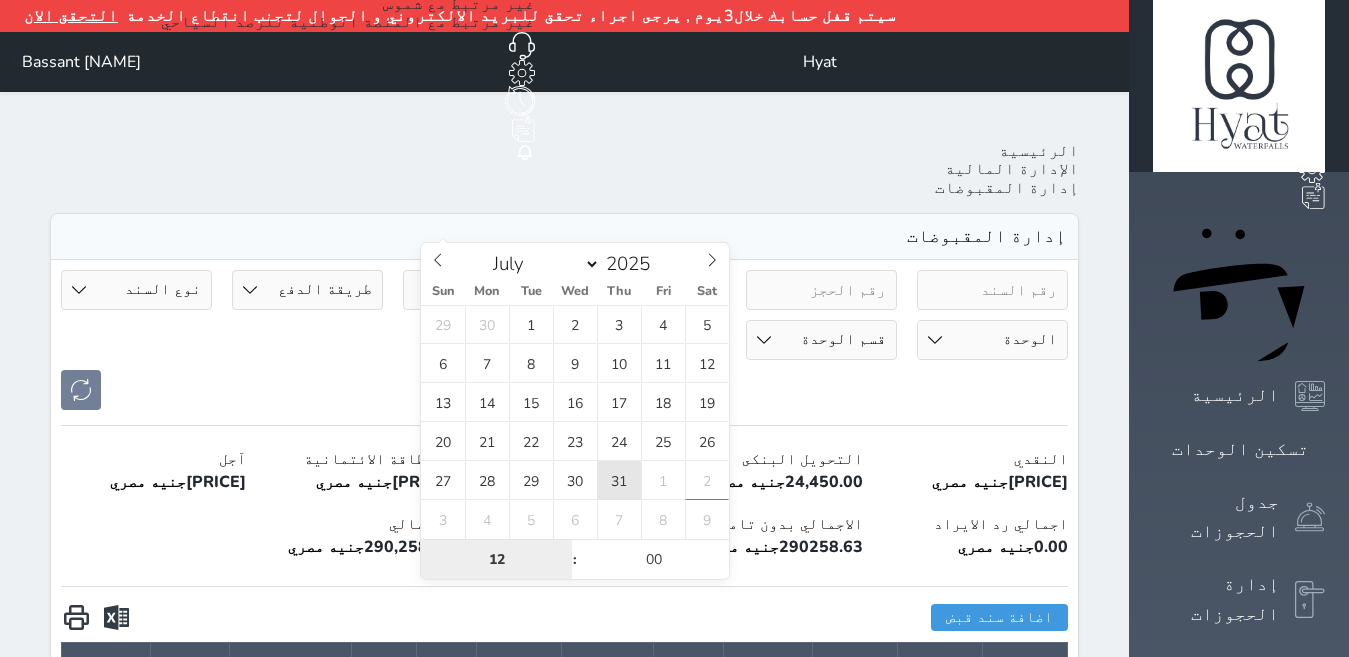 type on "[DATE] [TIME]" 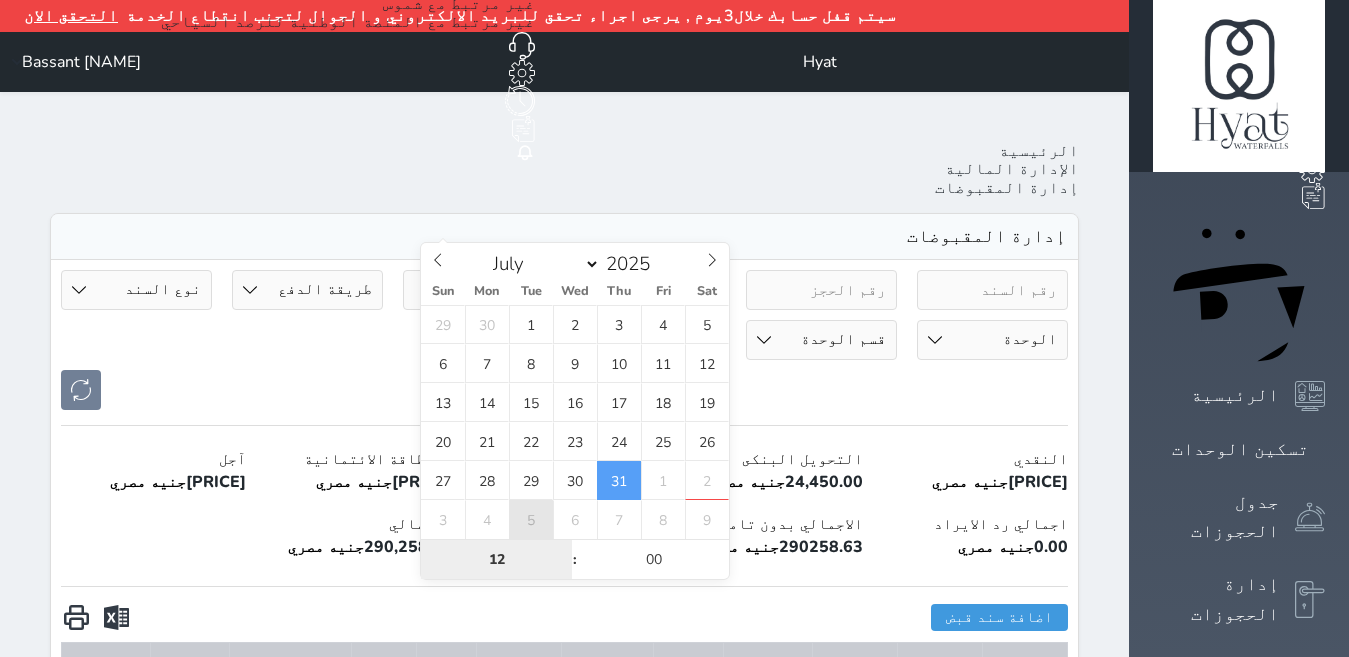 type 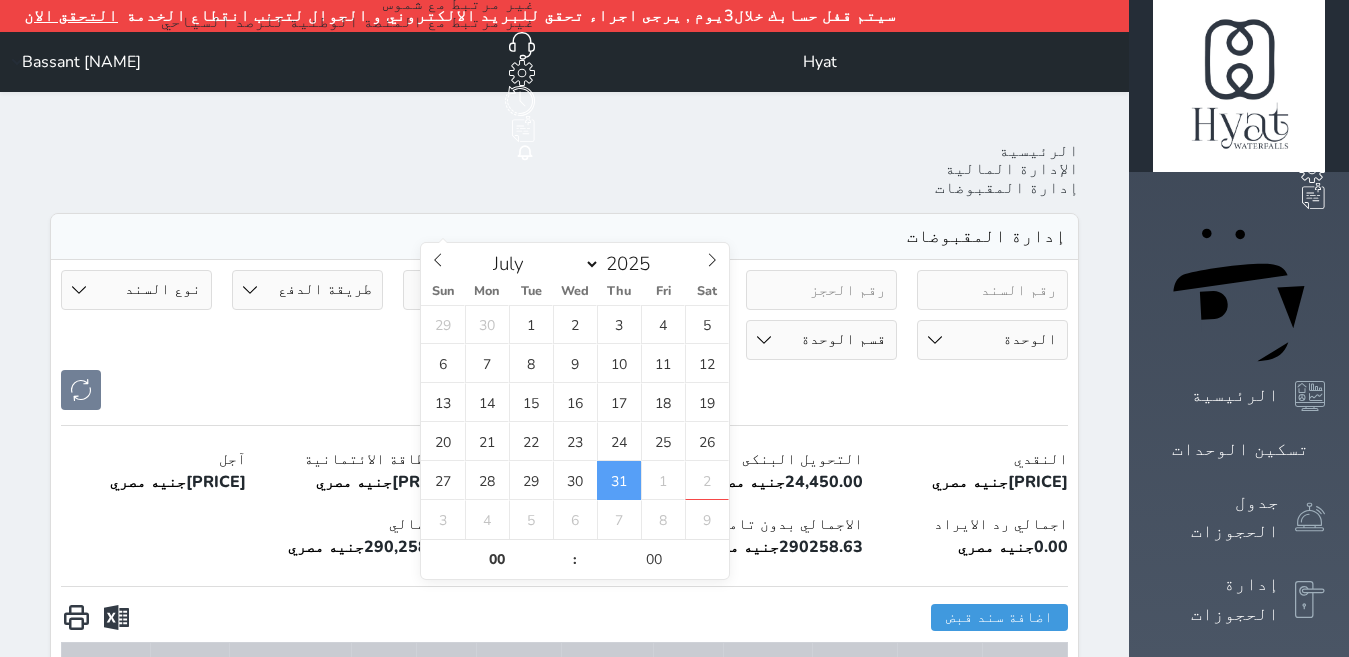 type on "[DATE] [TIME]" 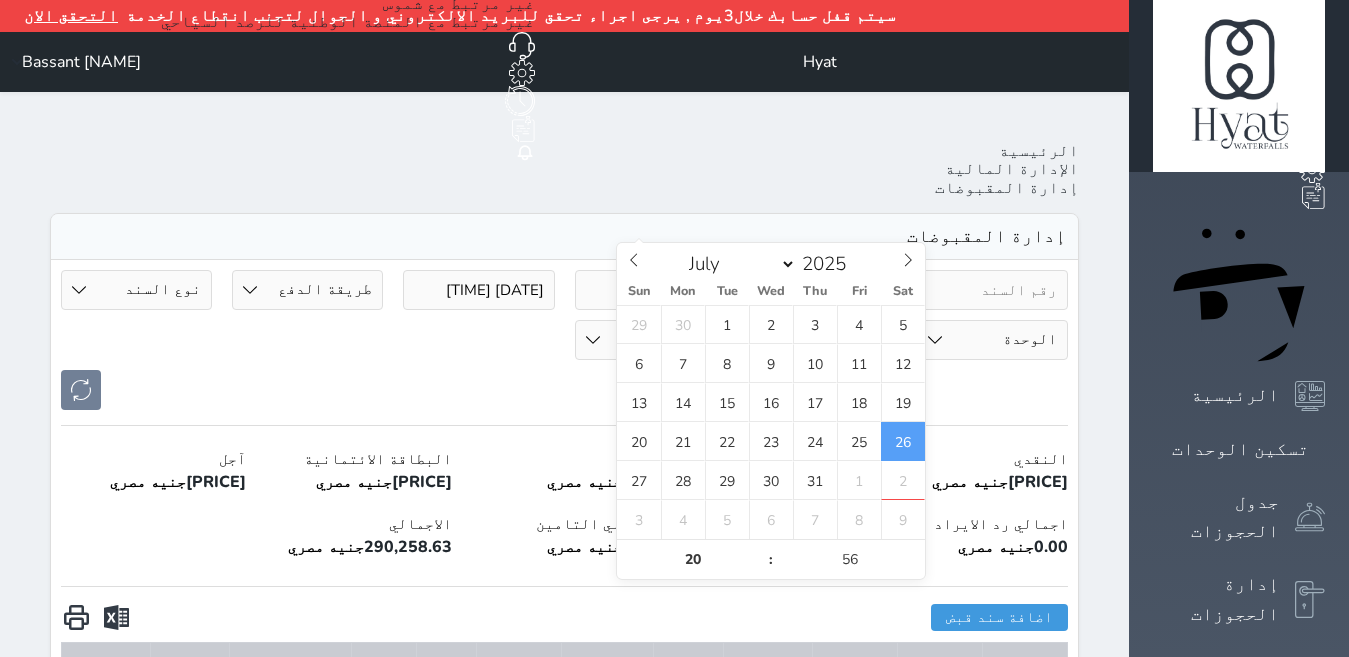 click on "[DATE] [TIME]" at bounding box center [650, 290] 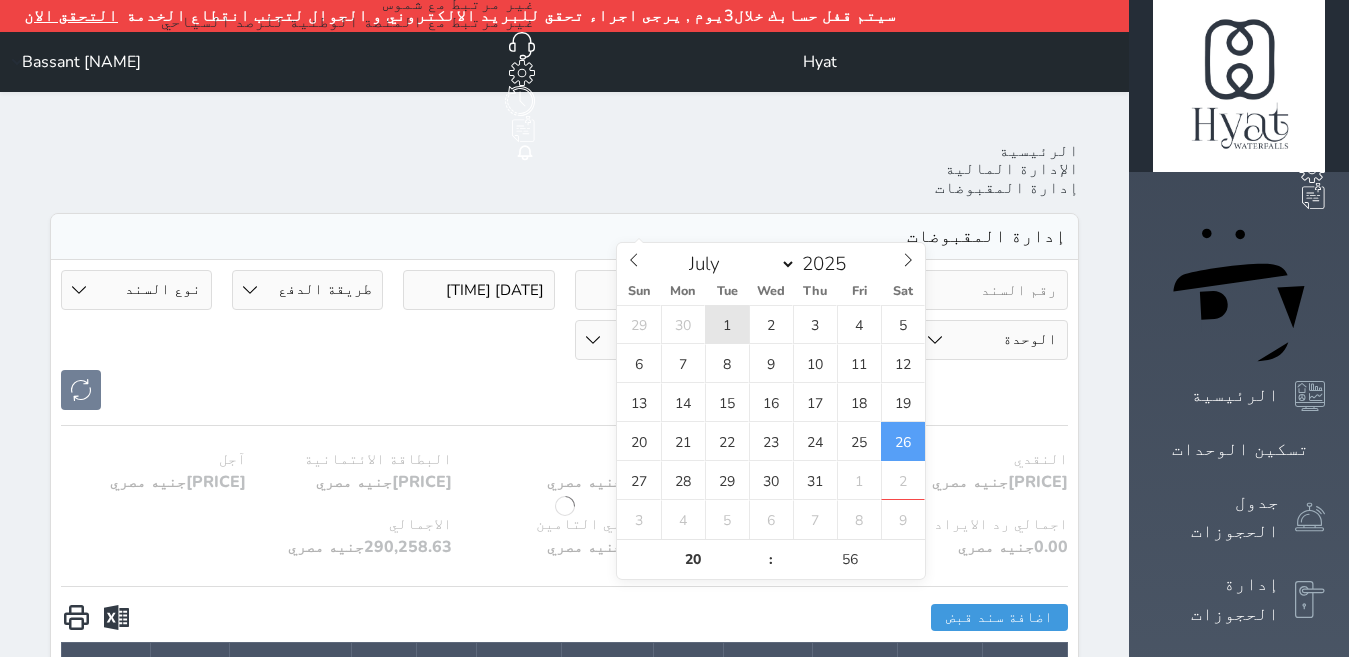 click on "1" at bounding box center (727, 324) 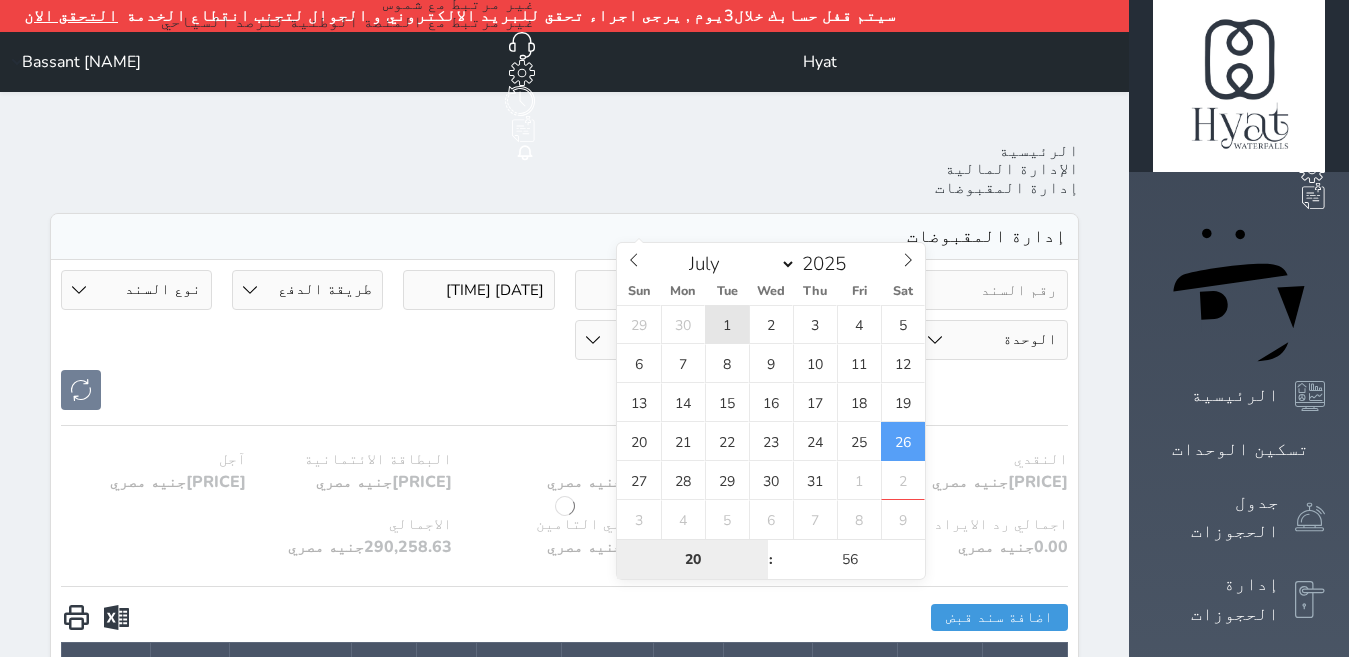 type on "2025-07-01 20:56" 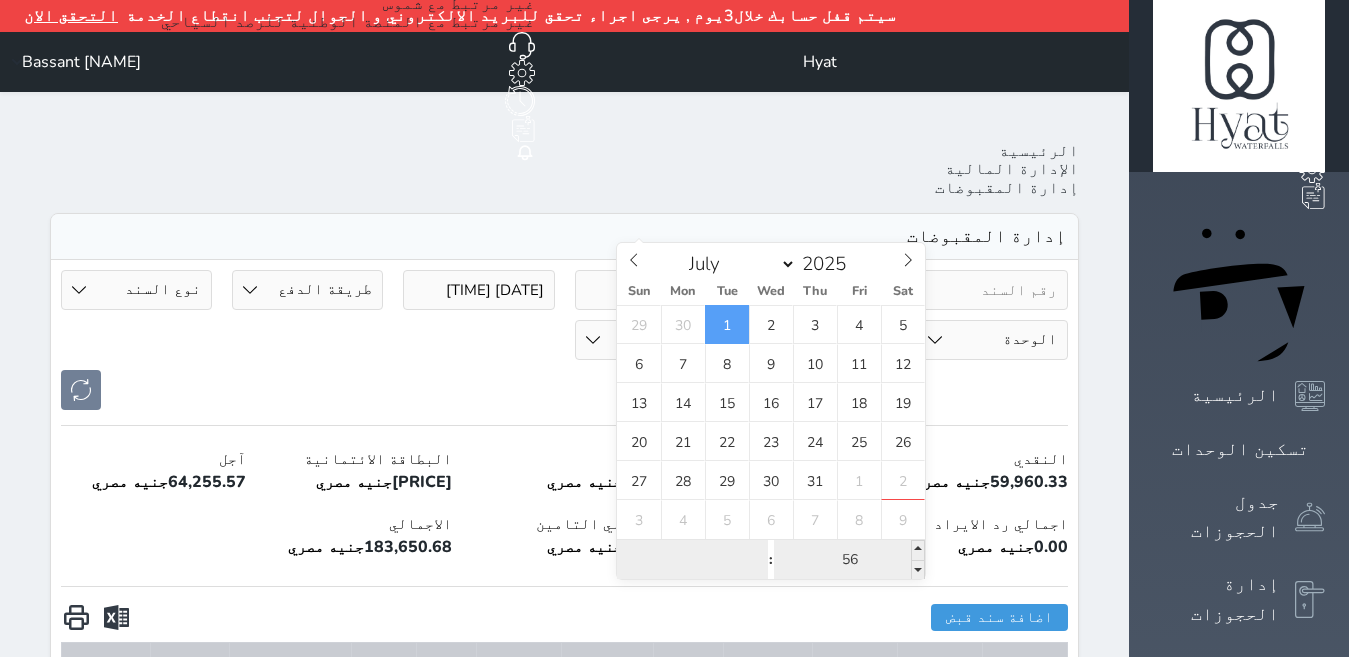 type 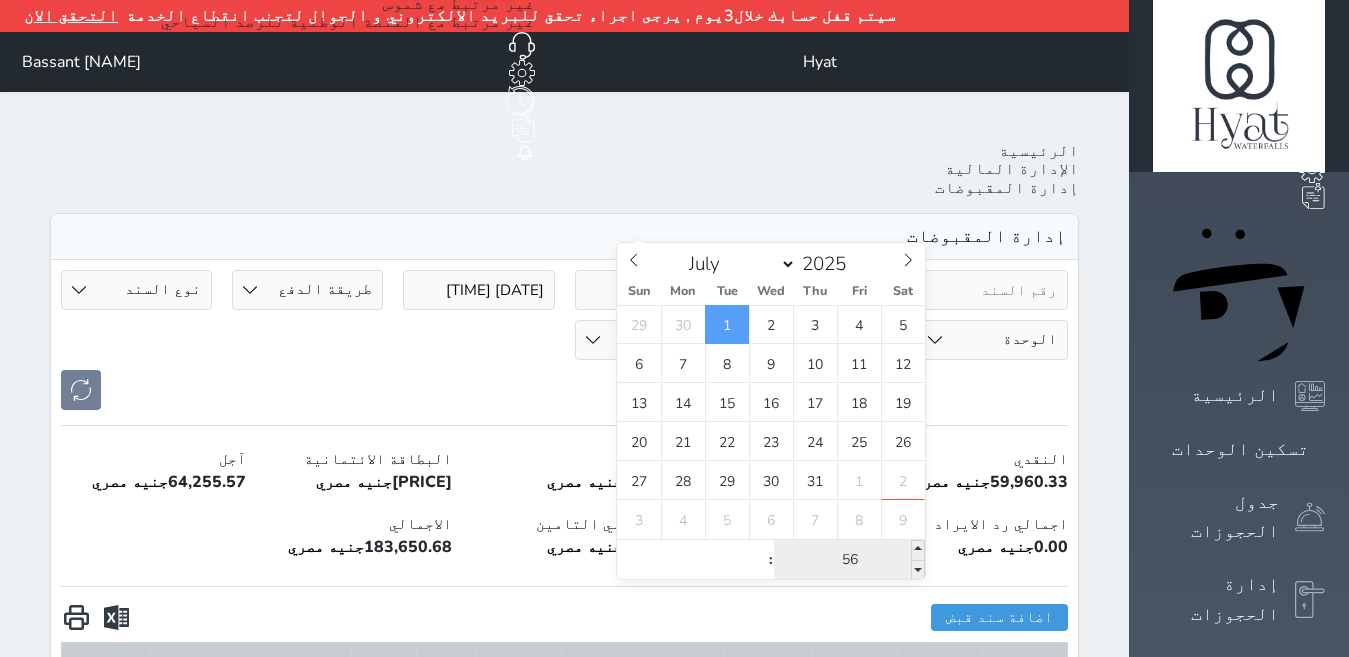 type on "2025-07-01 00:56" 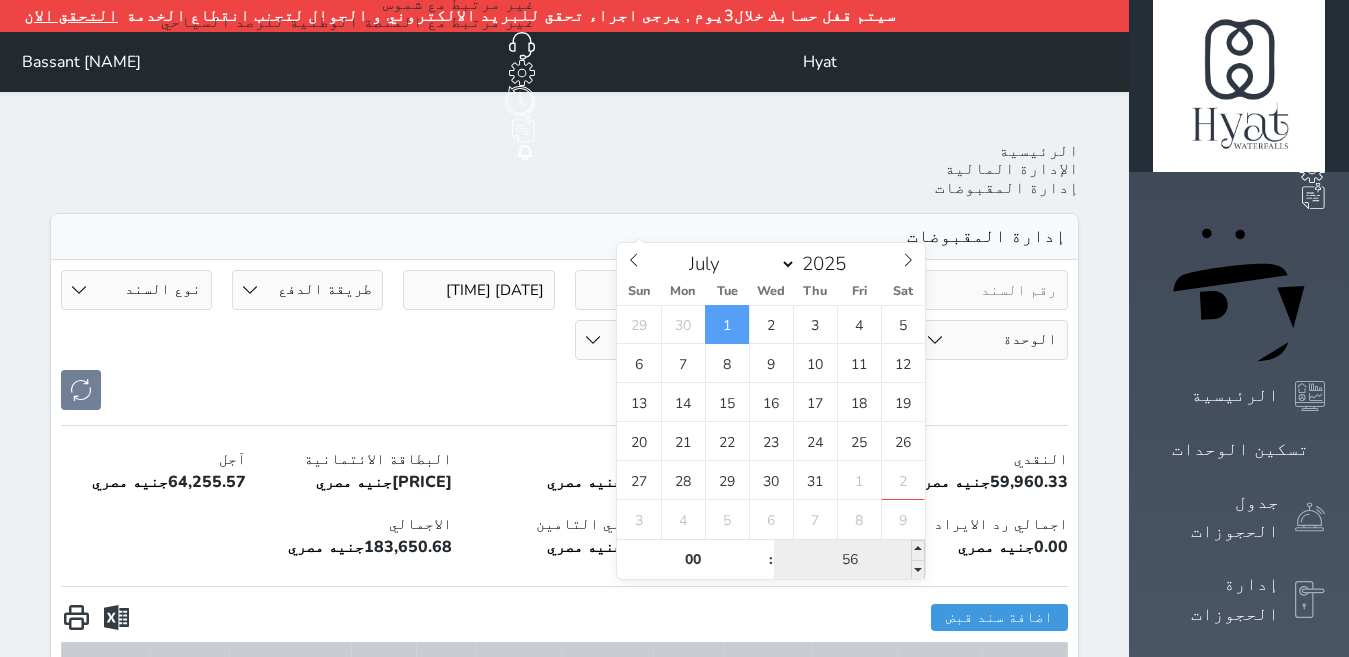 click on "56" at bounding box center [849, 560] 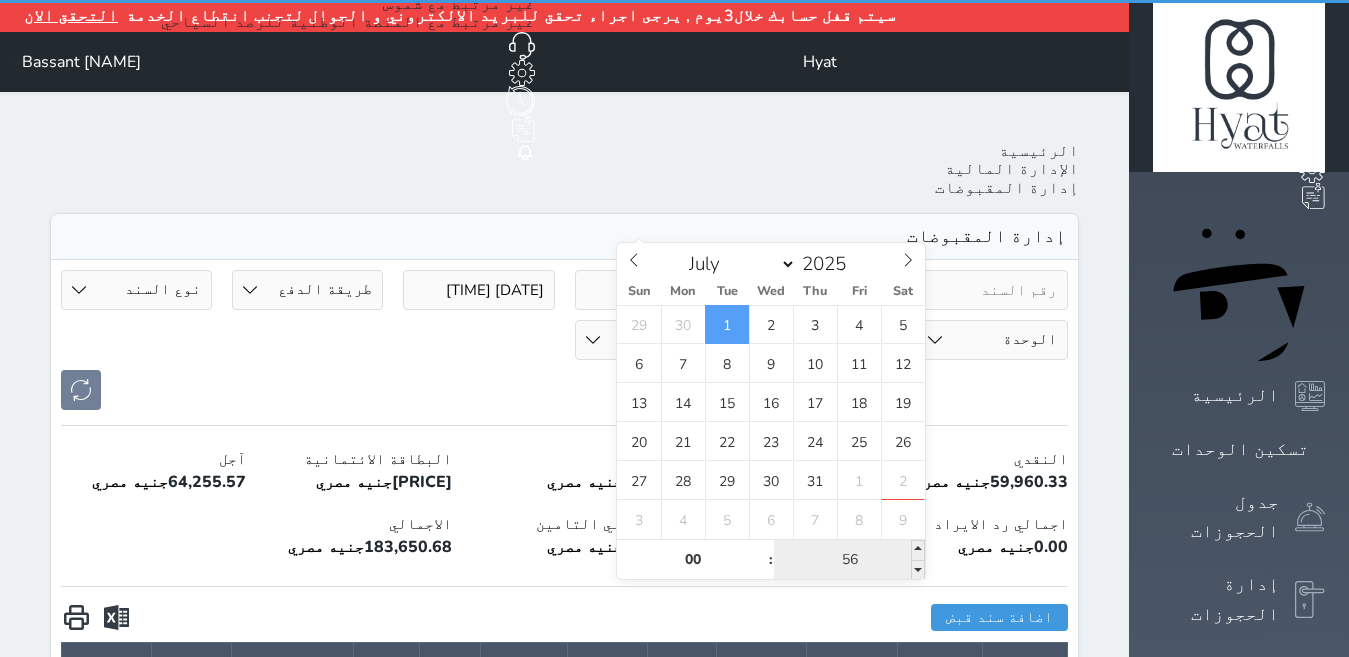 type 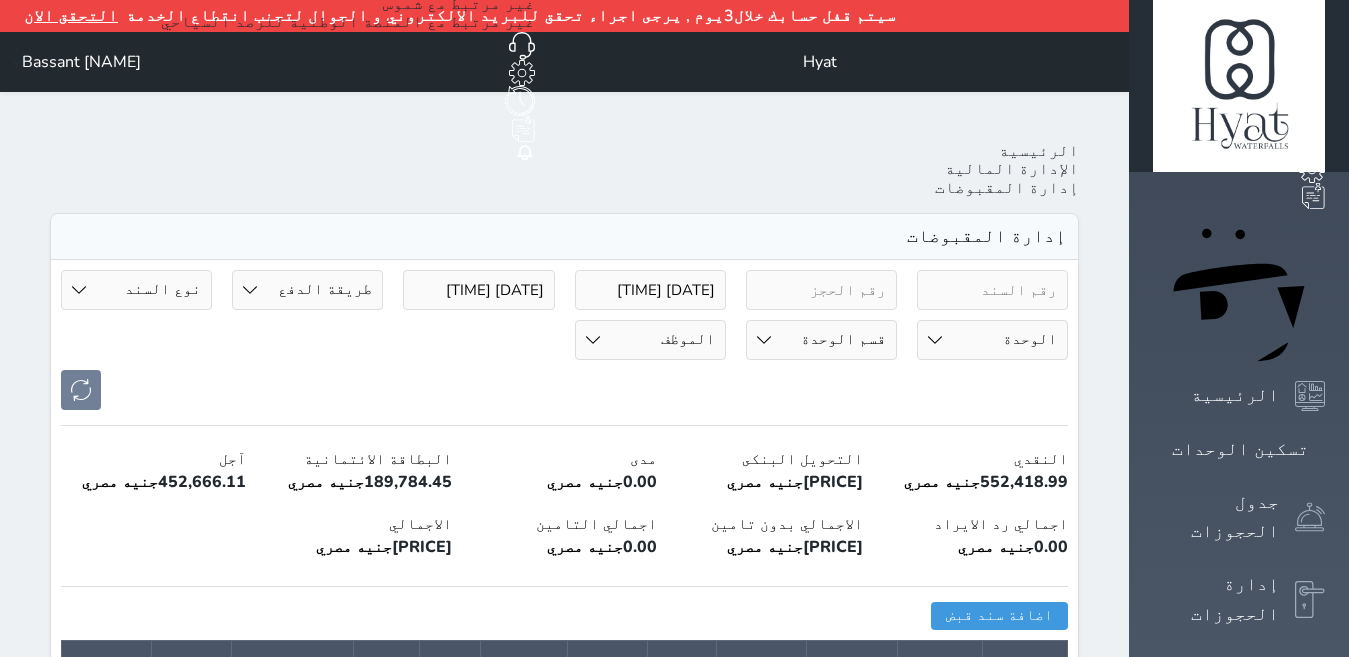 click at bounding box center [564, 390] 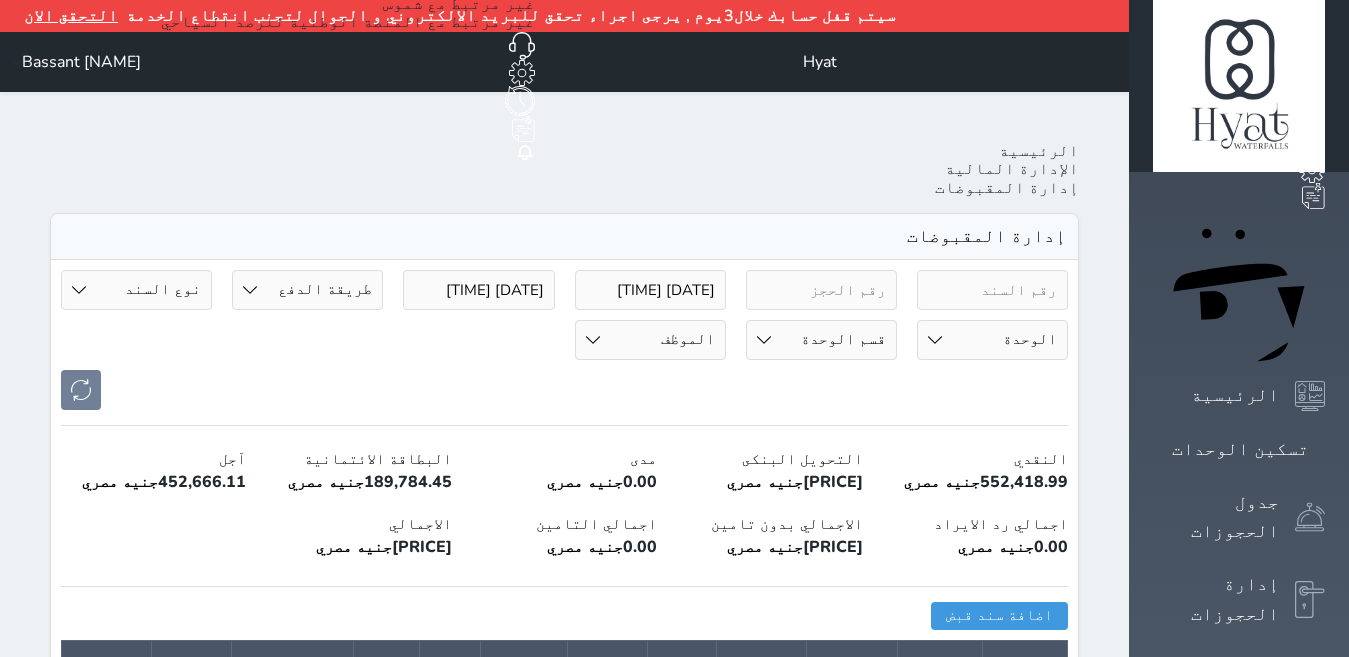 type on "[DATE] [TIME]" 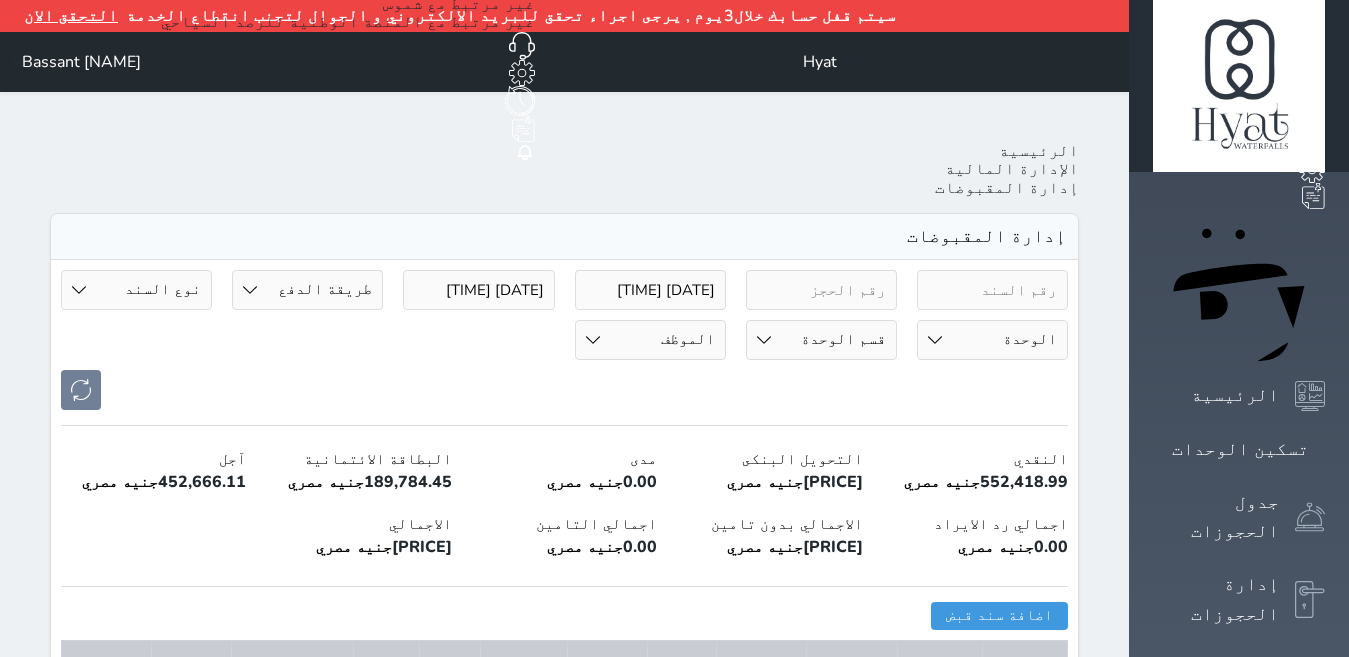 click on "طريقة الدفع   دفع نقدى   تحويل بنكى   مدى   بطاقة ائتمان   آجل   رد ايراد" at bounding box center [307, 290] 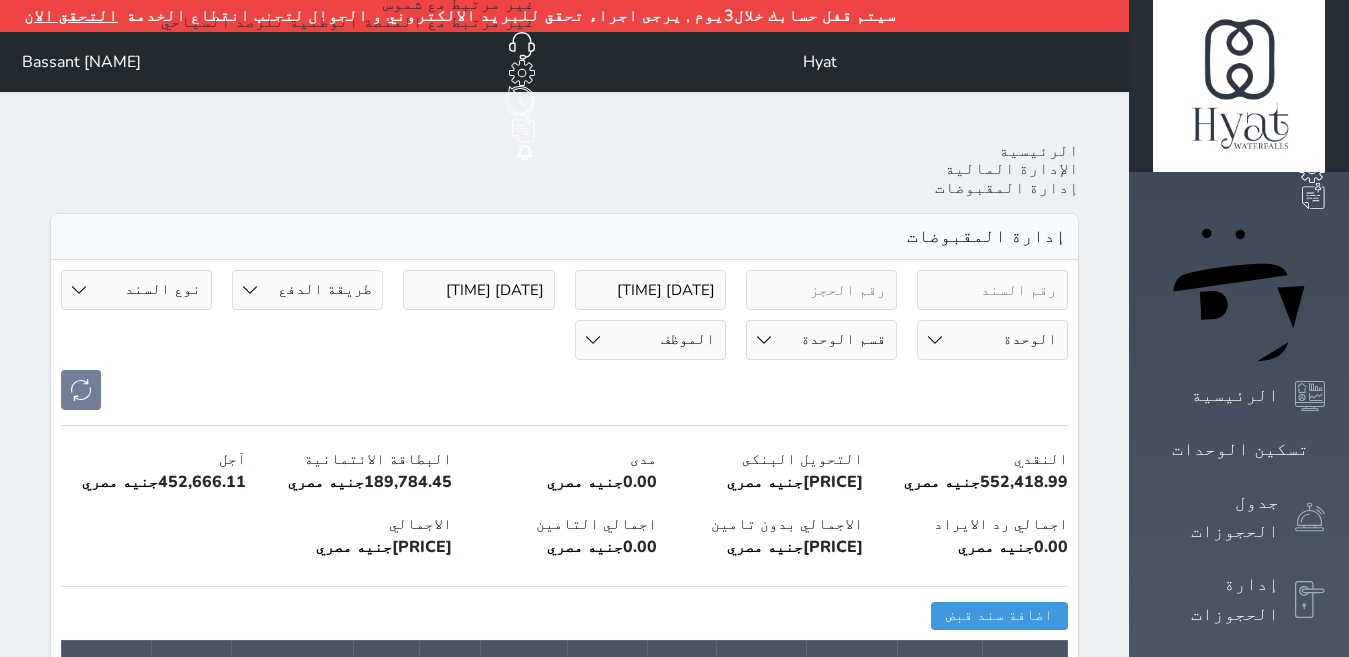 select on "credit-payment" 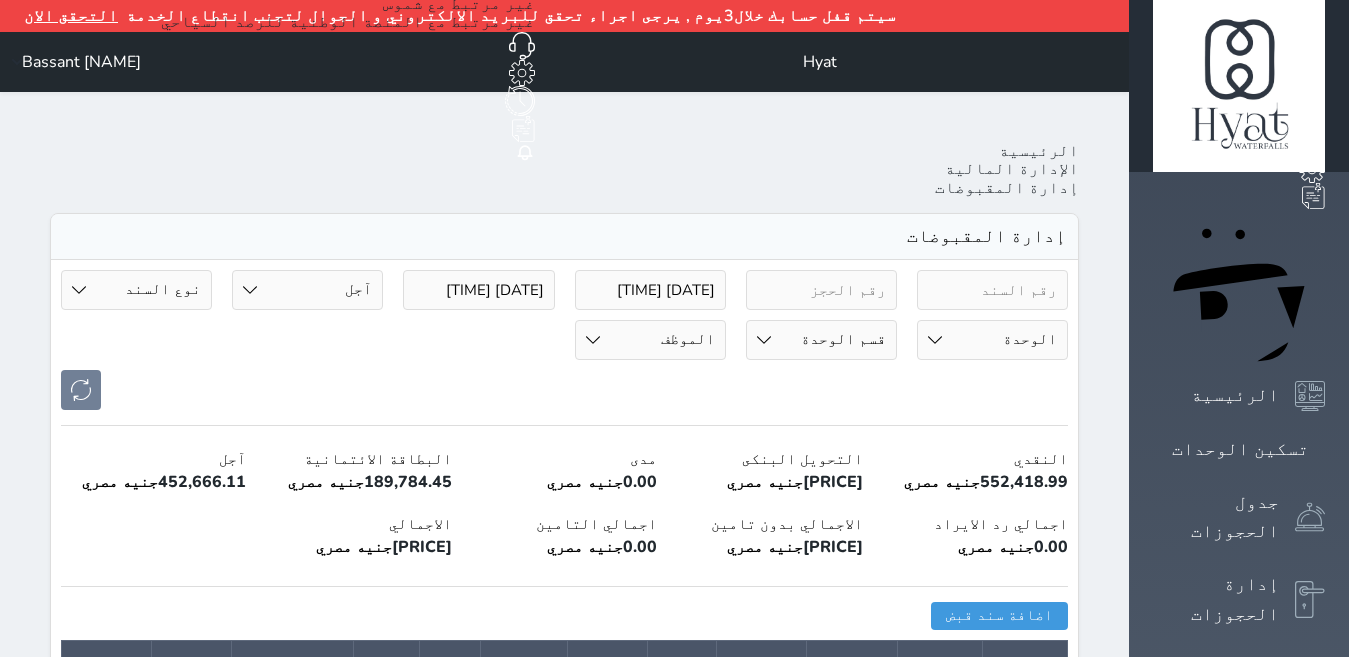 click on "طريقة الدفع   دفع نقدى   تحويل بنكى   مدى   بطاقة ائتمان   آجل   رد ايراد" at bounding box center (307, 290) 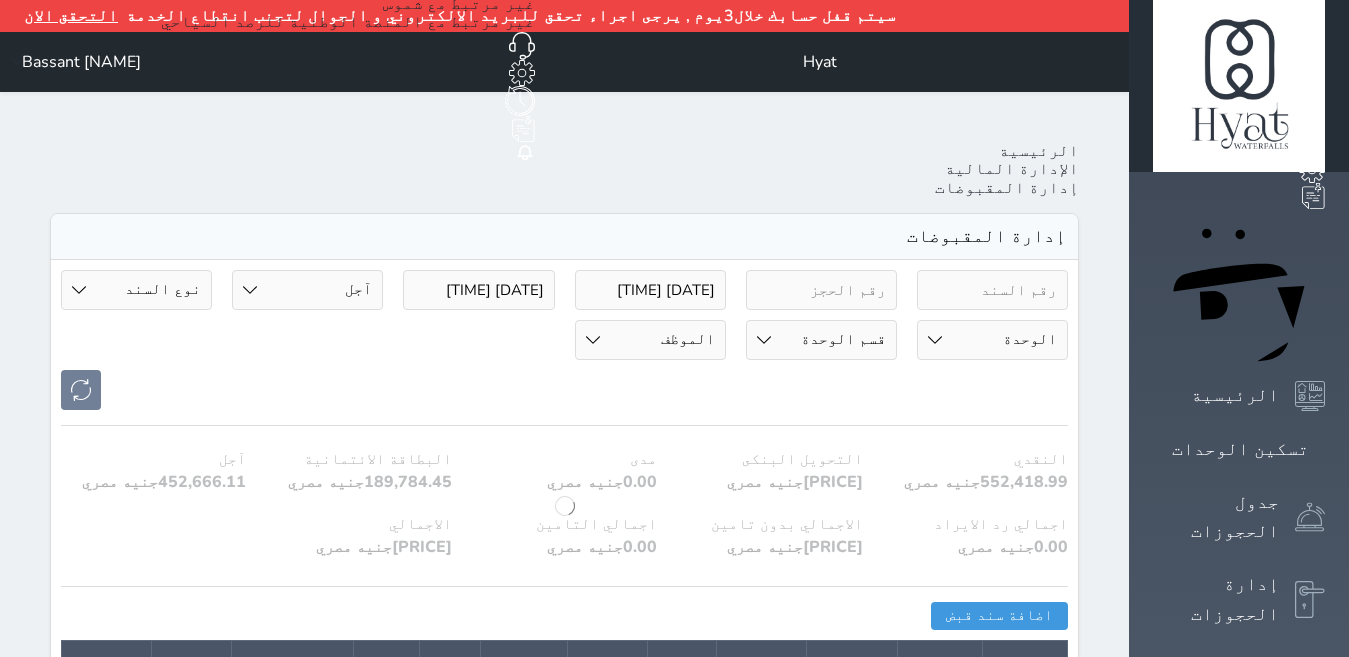 click on "الوحدة   1 shatby hostel - null shatby hostel 2 - null shatby hostel 3 - null shatby hostel 4 - null 16 - استالي 16 f2r1 - غرفة مطلة على البحر f2r2 - غرفة ثلاثية مطلة على البحر f2r3 - سويت بغرفتين أطلالة جانبية f6r1 - غرفة مطلة على البحر f6r2 - غرفة مطلة على البحر f6r3 - غرفة بأطلالة خلفية f6r4 - غرفة بأطلالة خلفية 201 - Alex Inn - S Room 202 - Alex Inn - D Room 203 - Alex Inn - 2 Rooms 301 - Alex Inn - S Room 302 - Alex Inn - D Room 303 - Alex Inn - 2 Rooms 401 - Water falls 402 - Water falls 501 - Water falls 502 - Water falls 503 - Water falls 504 - Water falls 505 - Water falls 506 - Water falls 507 - Water falls 508 - Water falls 509 - Water falls 510 - Water falls 601 - Water falls 602 - Water falls 603 - Water falls 604 - Water falls 605 - Water falls 606 - Water falls 607 - Water falls 608 - Water falls 609 - Water falls 801 - غرفة داخلى 999999 - null" at bounding box center (992, 340) 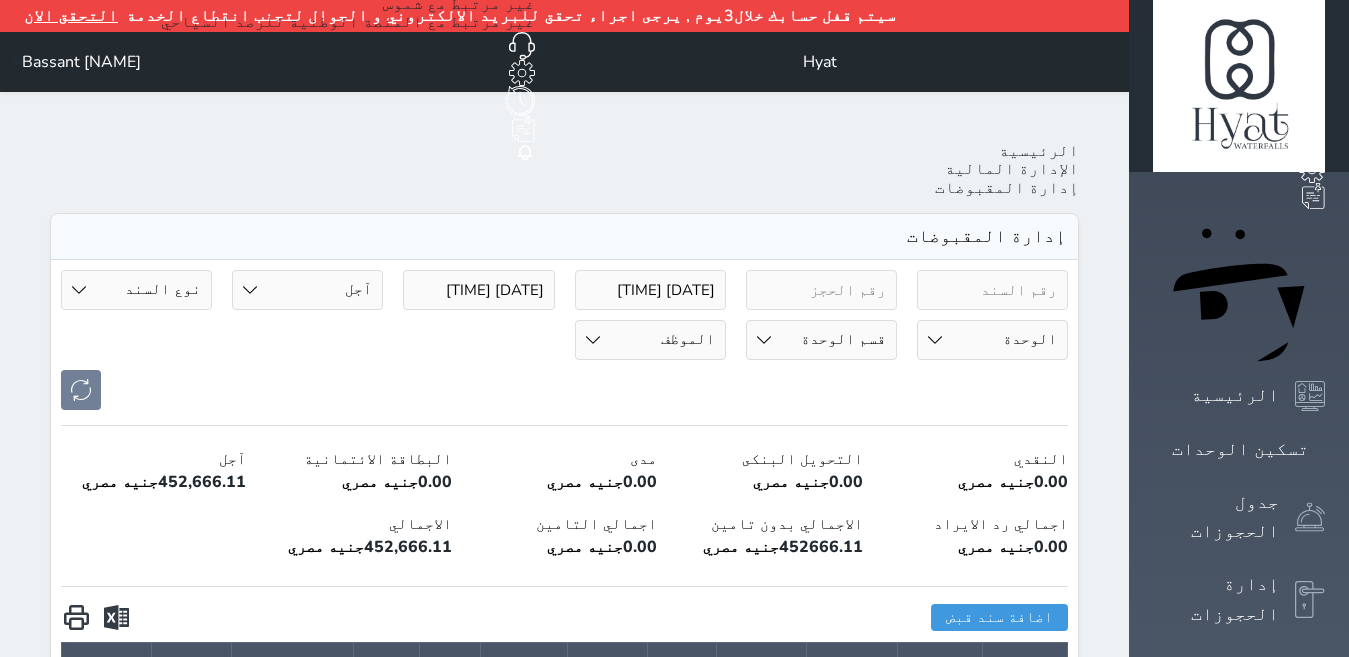 click on "قسم الوحدة   شقق فندقية Water falls Hostle Alex Inn Shatby" at bounding box center [821, 340] 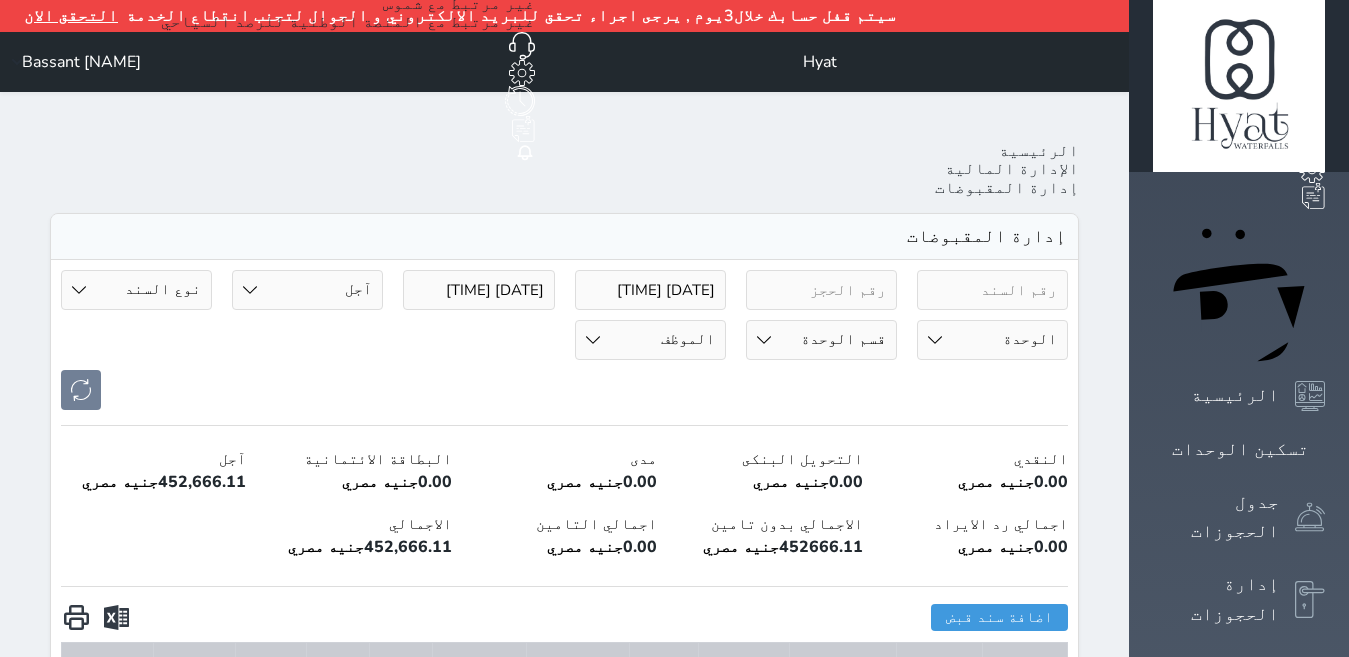 drag, startPoint x: 951, startPoint y: 476, endPoint x: 879, endPoint y: 476, distance: 72 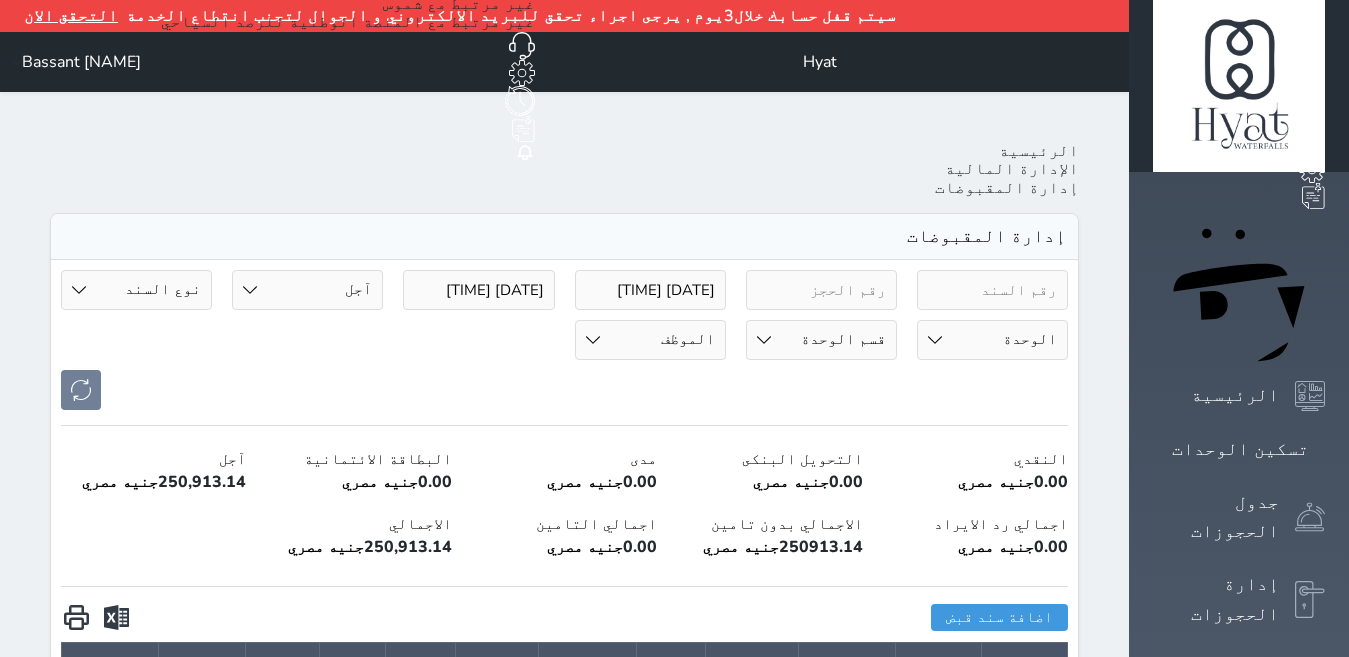 click on "جنيه مصري" at bounding box center (741, 547) 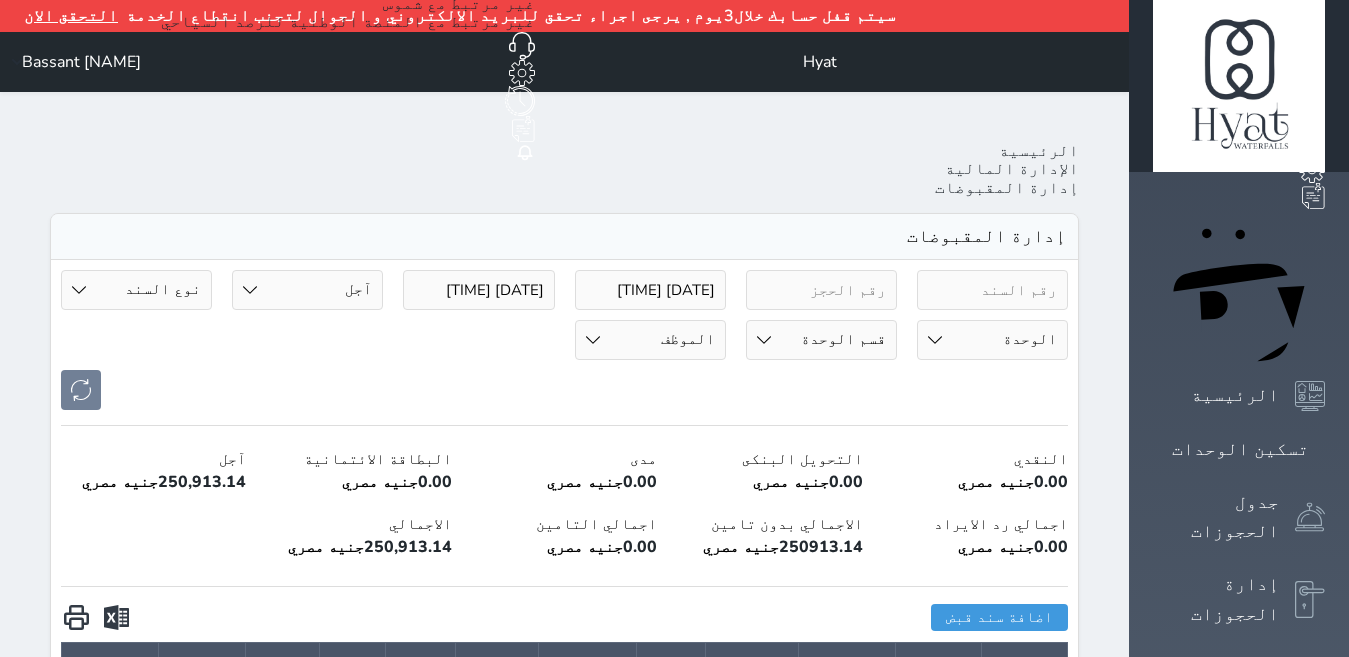 drag, startPoint x: 877, startPoint y: 481, endPoint x: 956, endPoint y: 481, distance: 79 